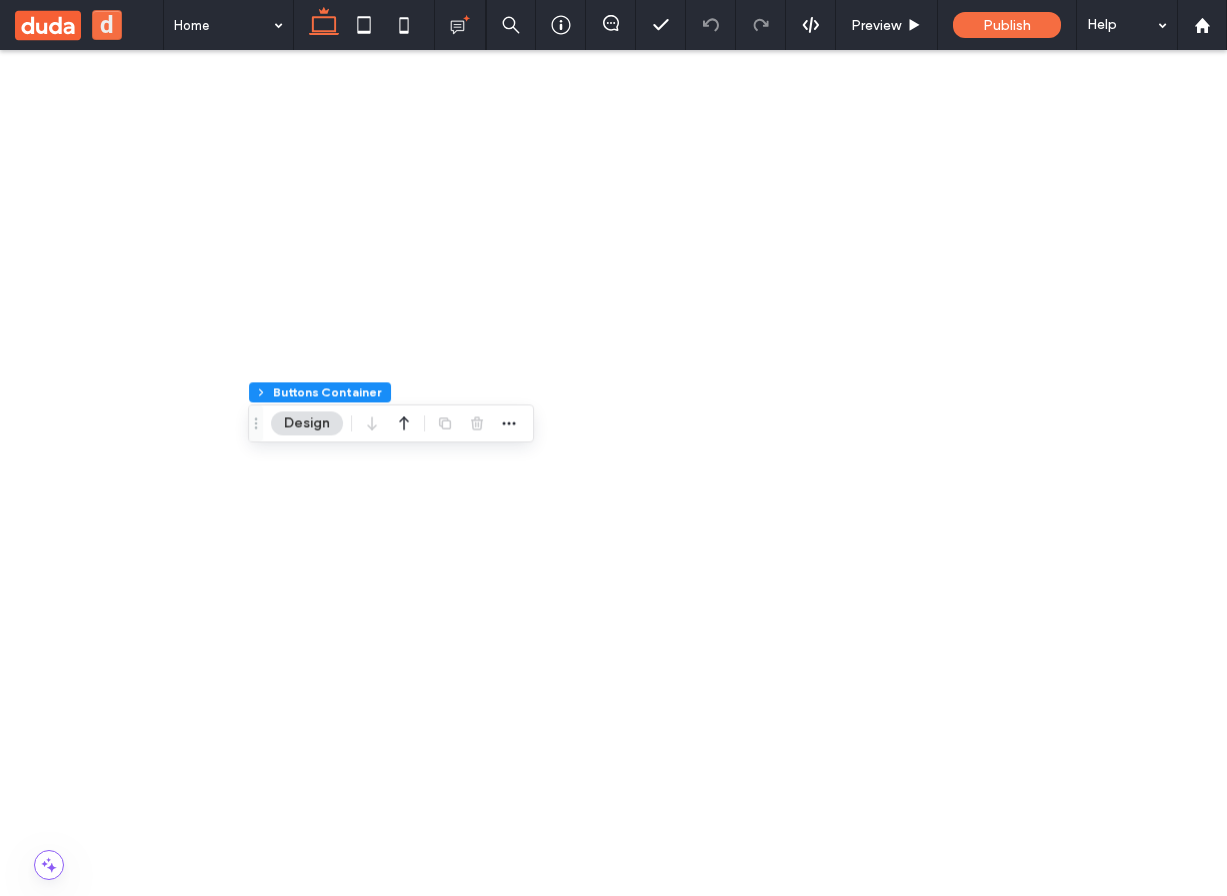 scroll, scrollTop: 441, scrollLeft: 0, axis: vertical 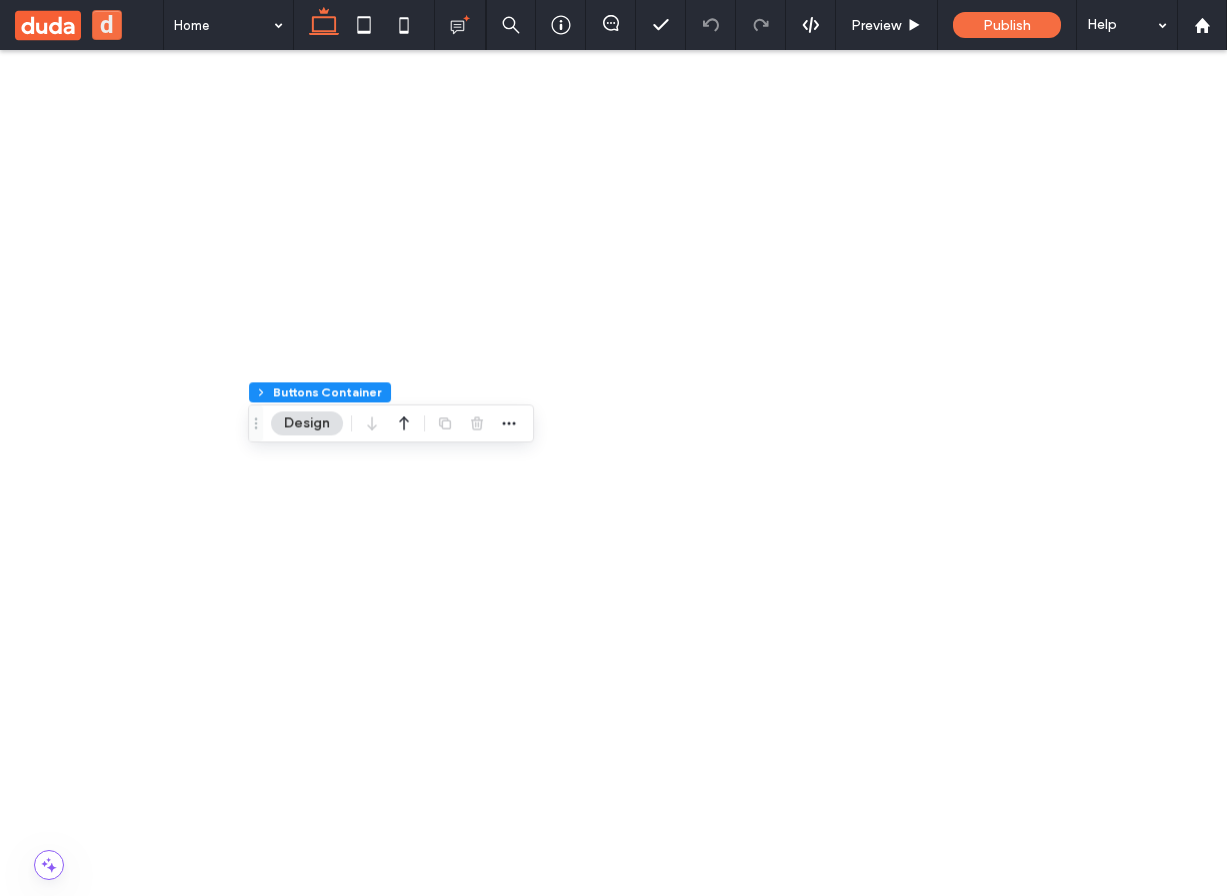 click on "******" at bounding box center (306, 3051) 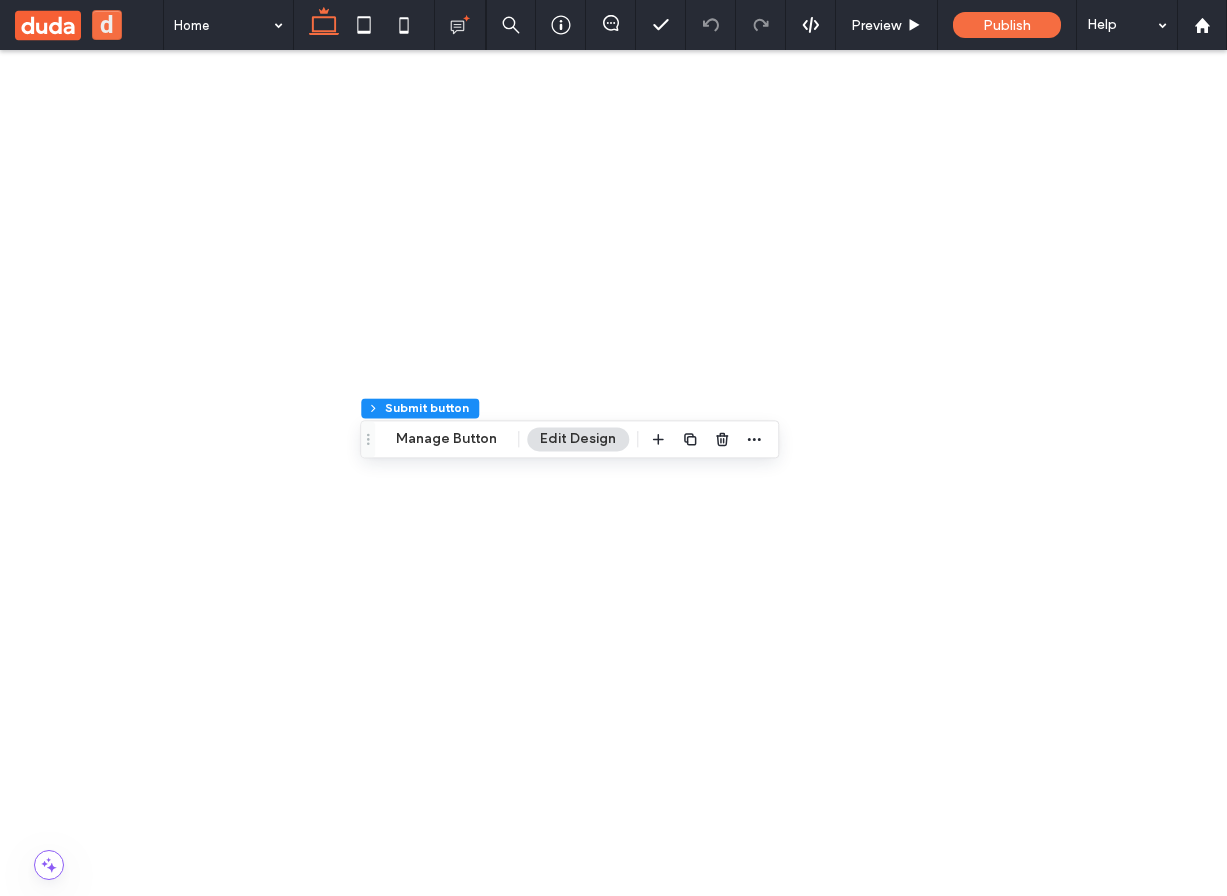 type on "**" 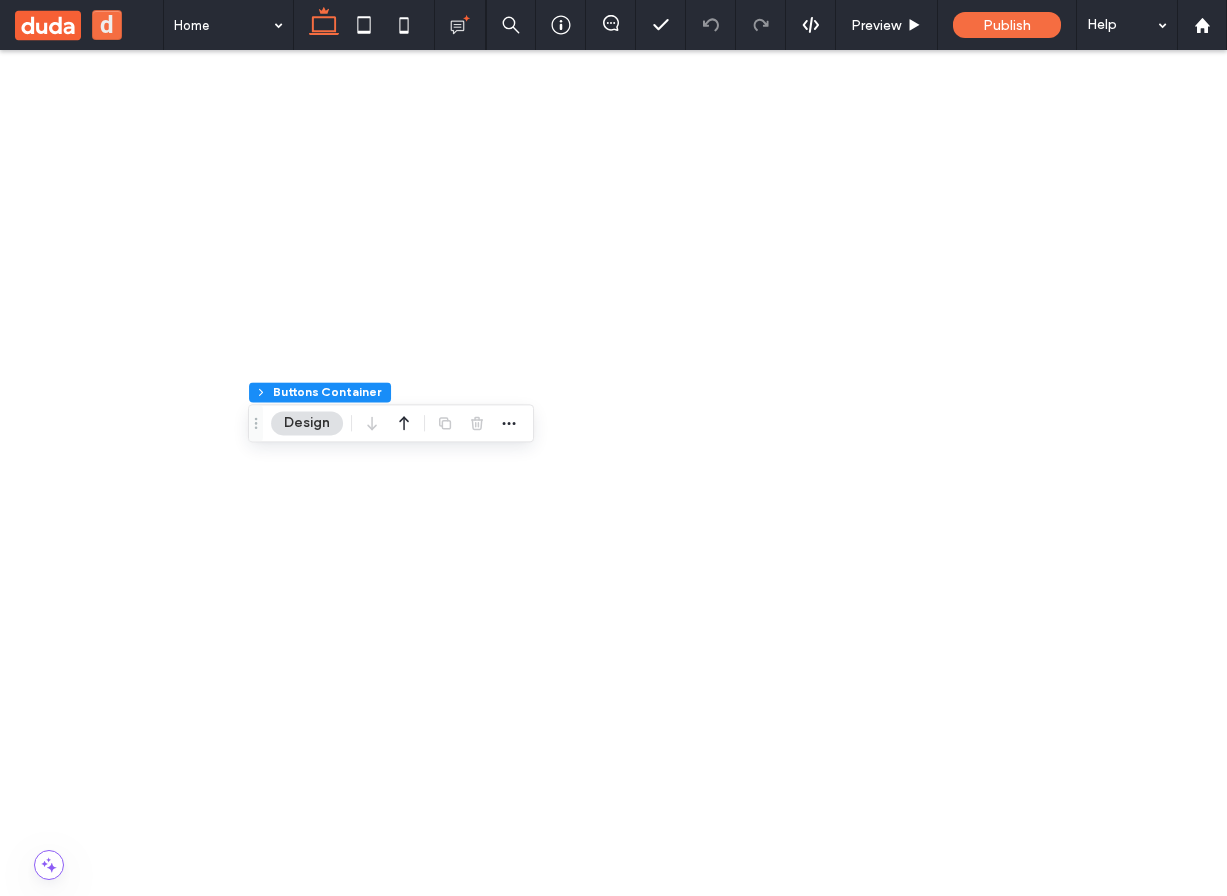 click on "******" at bounding box center [306, 3051] 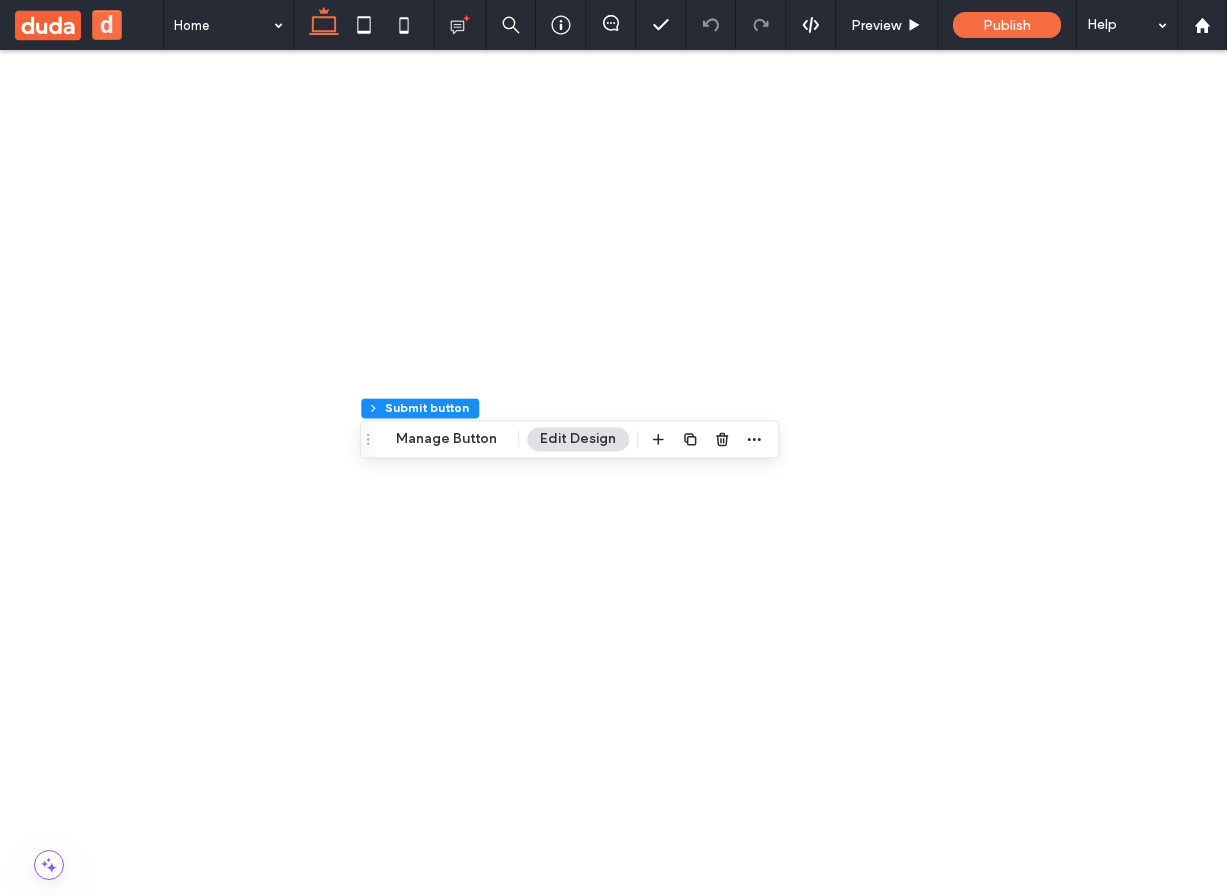 type on "**" 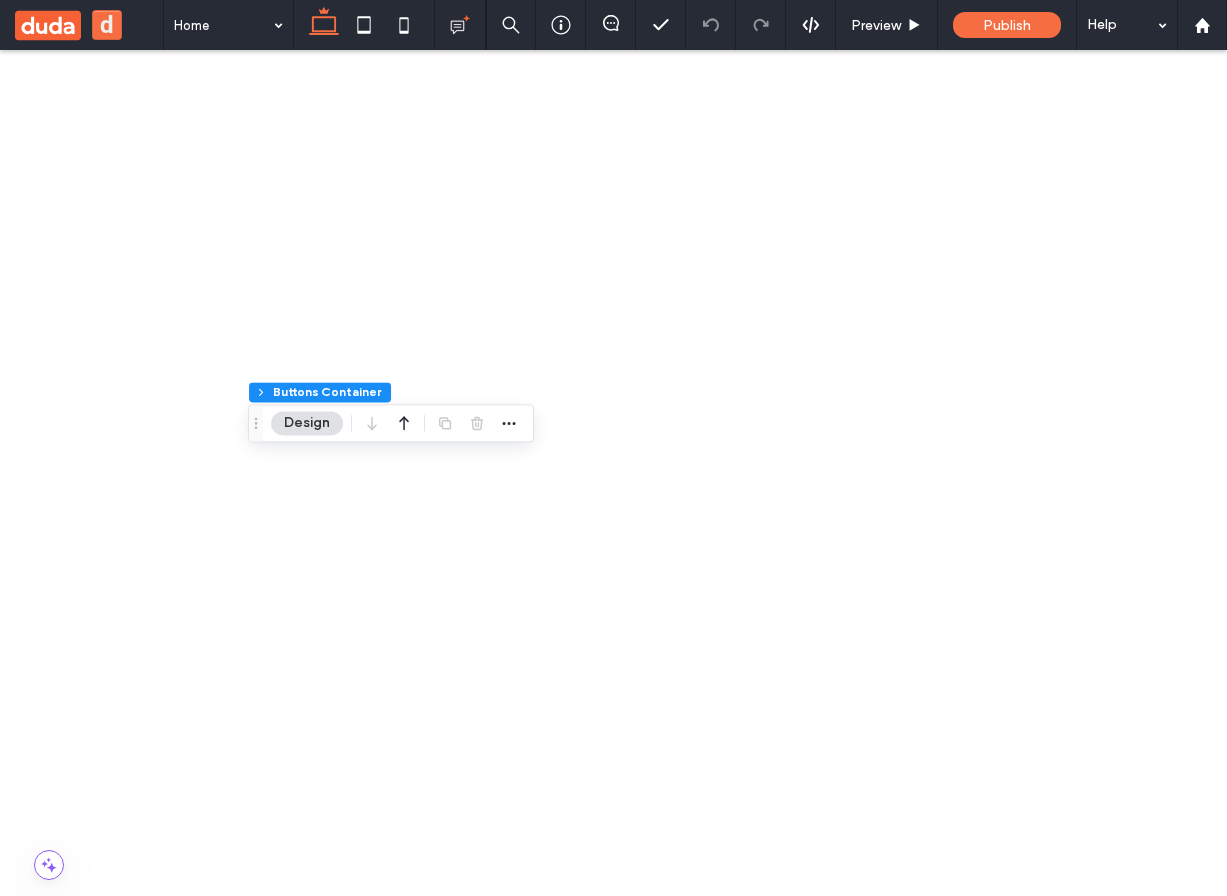 click on "******" at bounding box center (306, 3051) 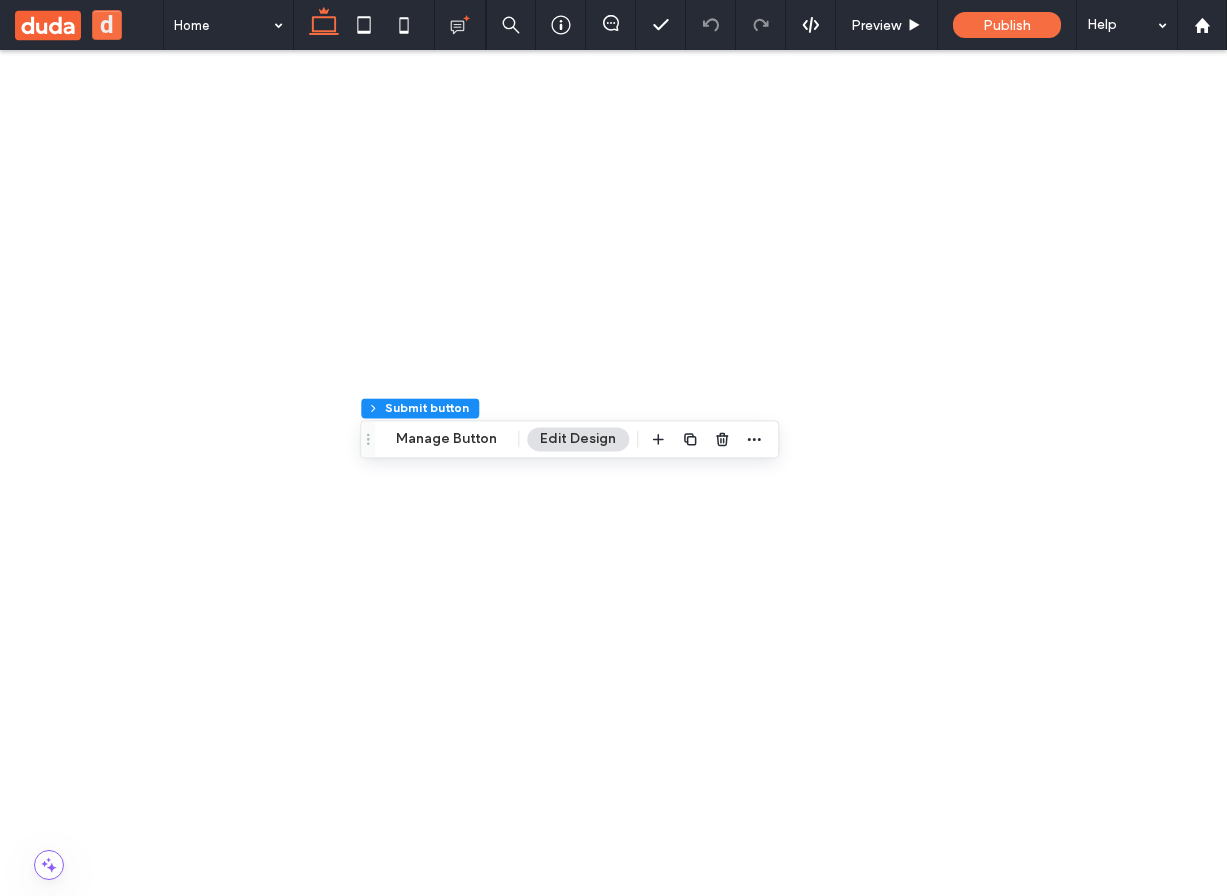 type on "**" 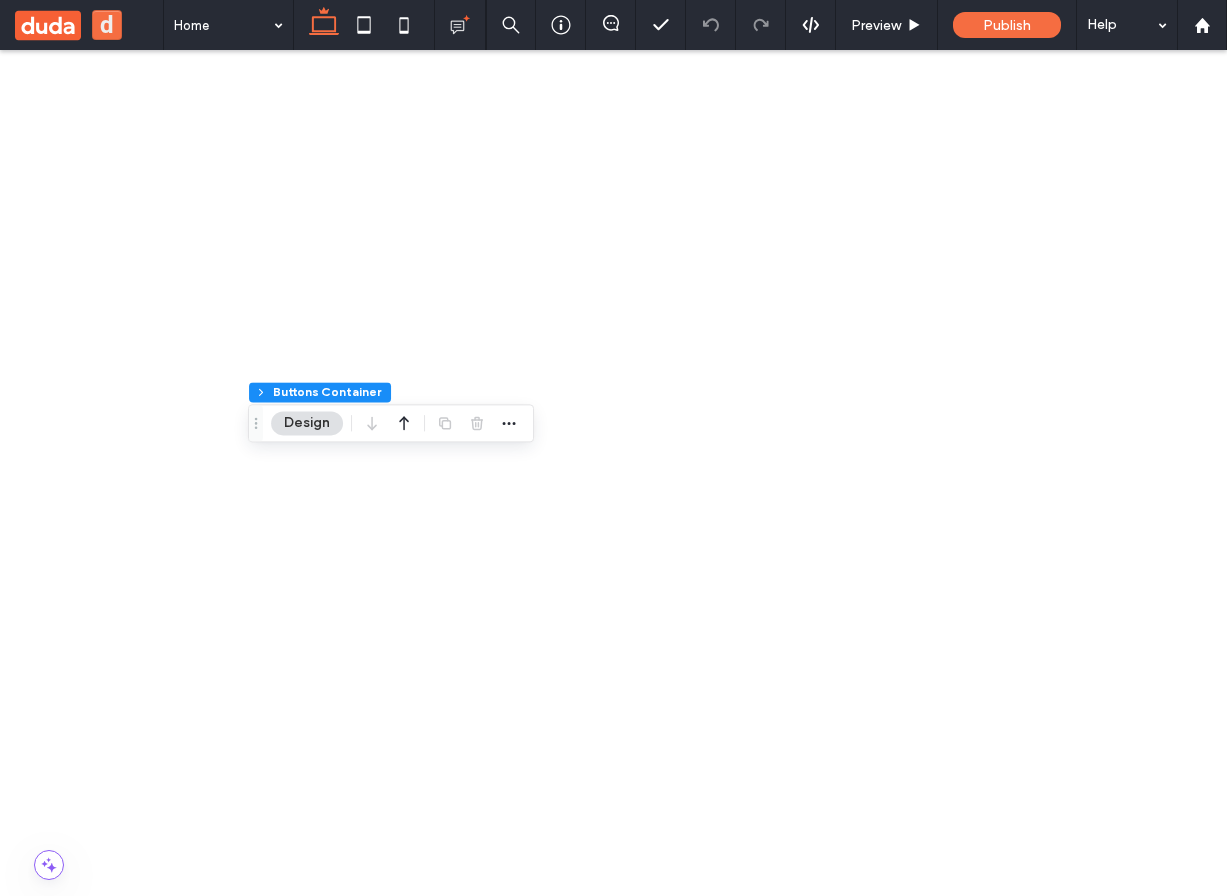 click on "******" at bounding box center (306, 3051) 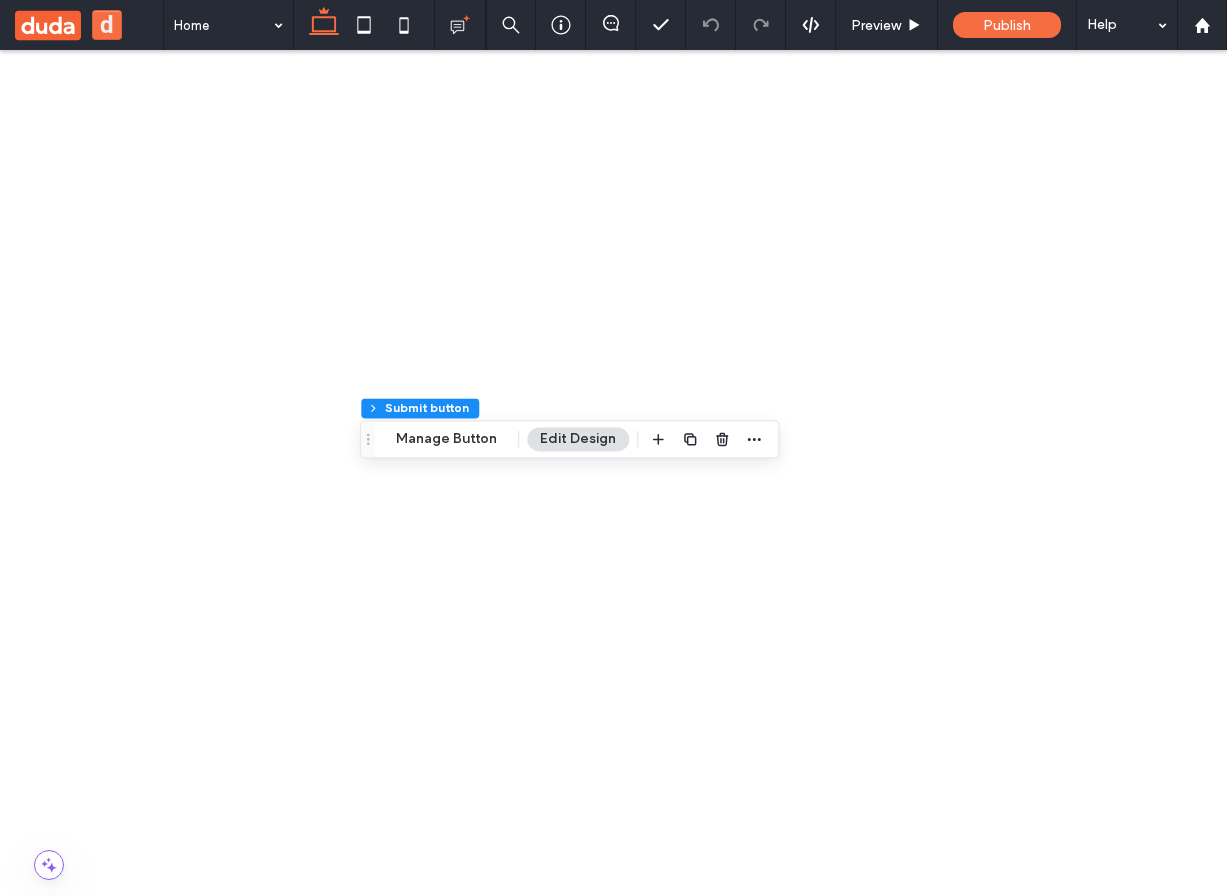 type on "**" 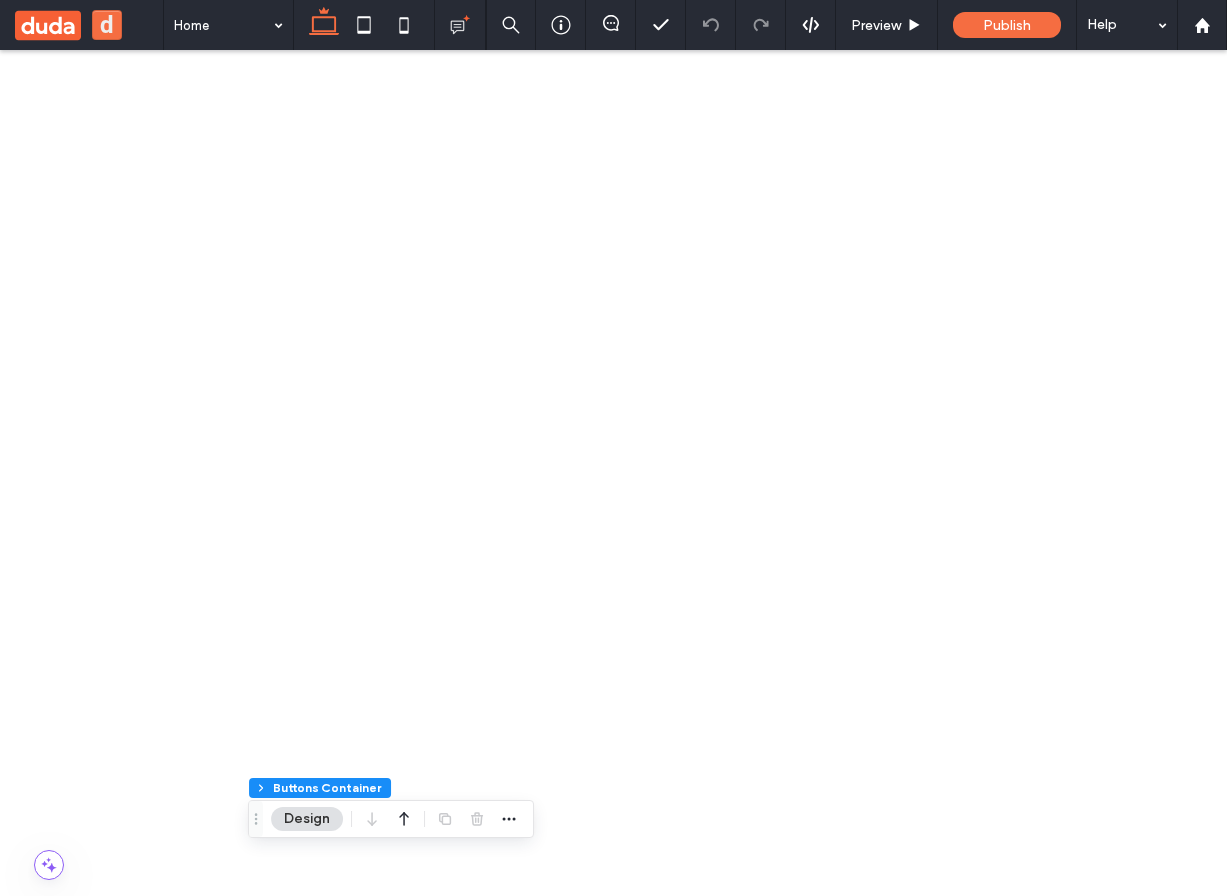 scroll, scrollTop: 0, scrollLeft: 0, axis: both 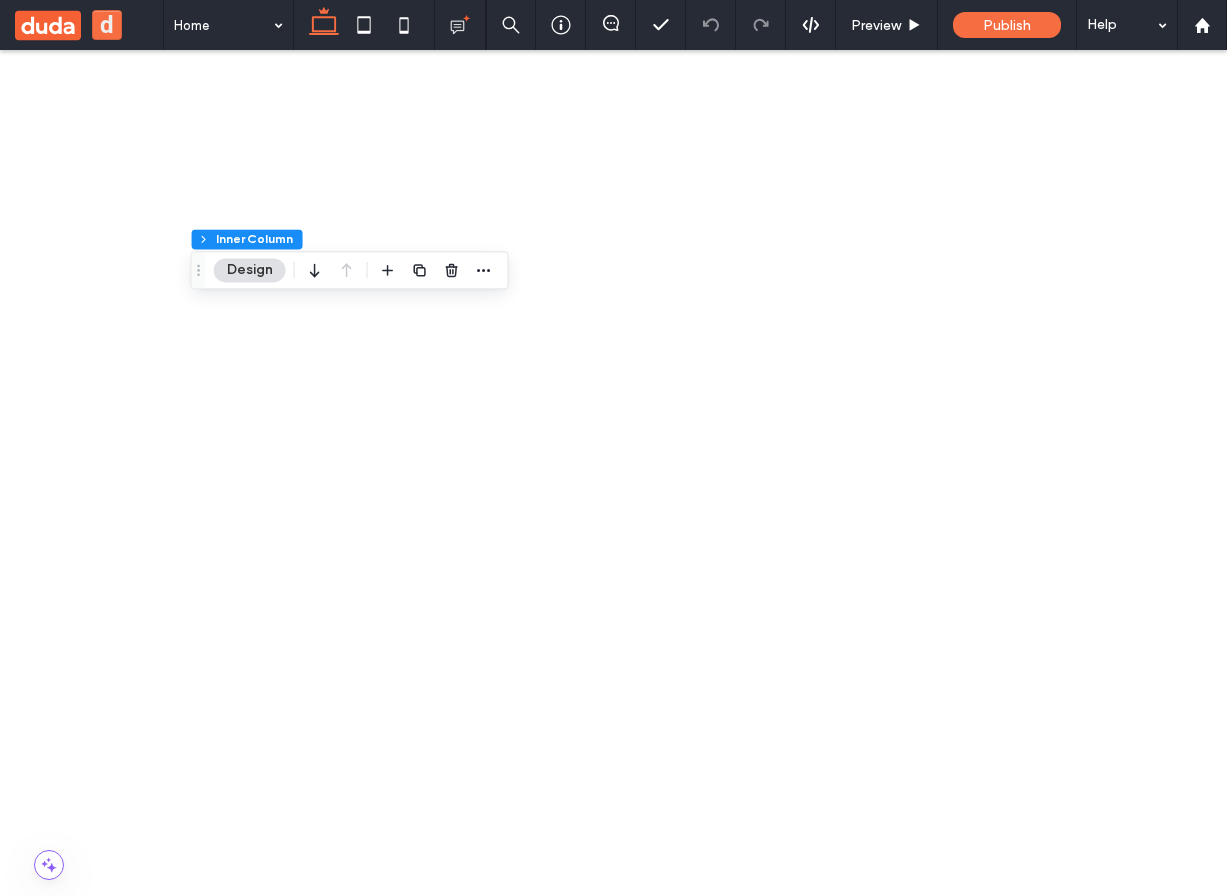 click on "First Name
Last Name
Email
Message
******
Get in Touch! ﻿
We'd love to hear from you" at bounding box center [374, 3476] 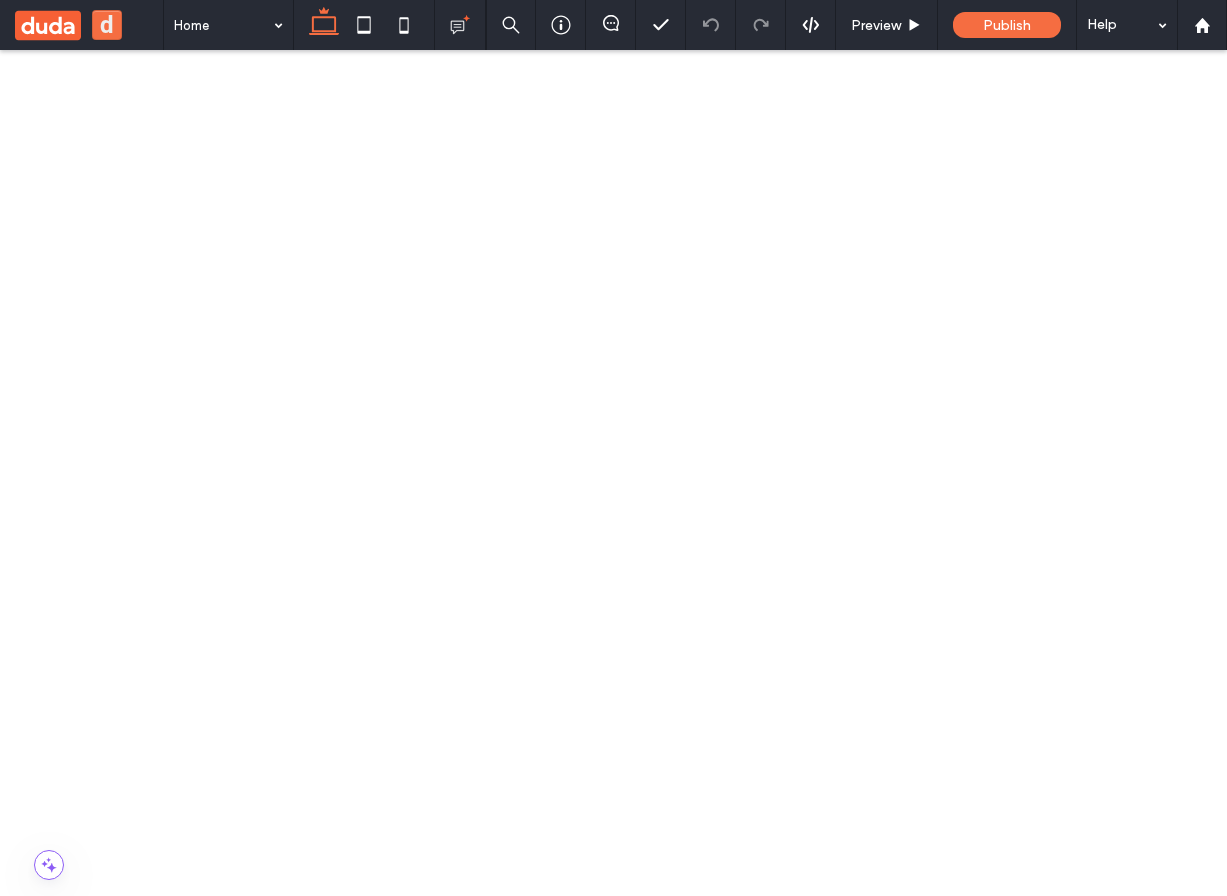drag, startPoint x: 437, startPoint y: 1665, endPoint x: 456, endPoint y: 1647, distance: 26.172504 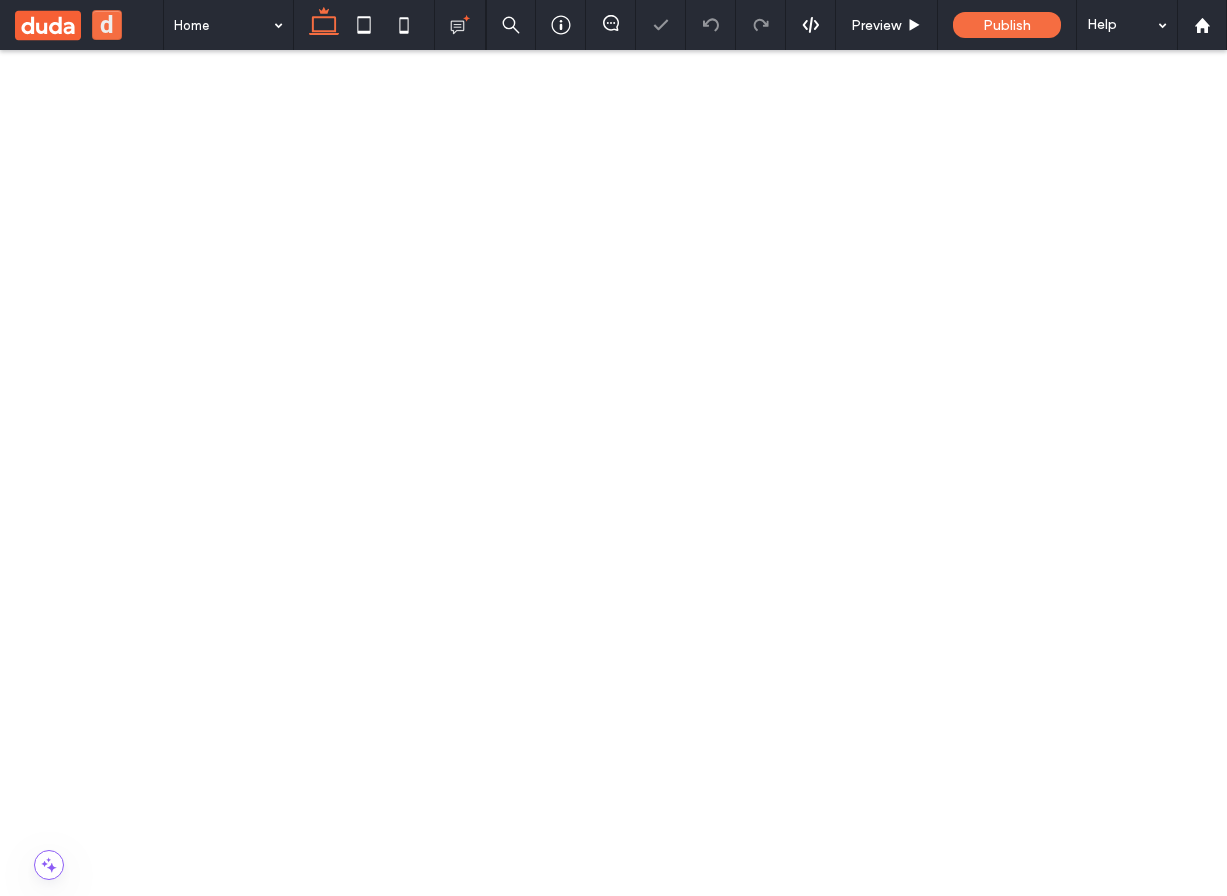 type on "**" 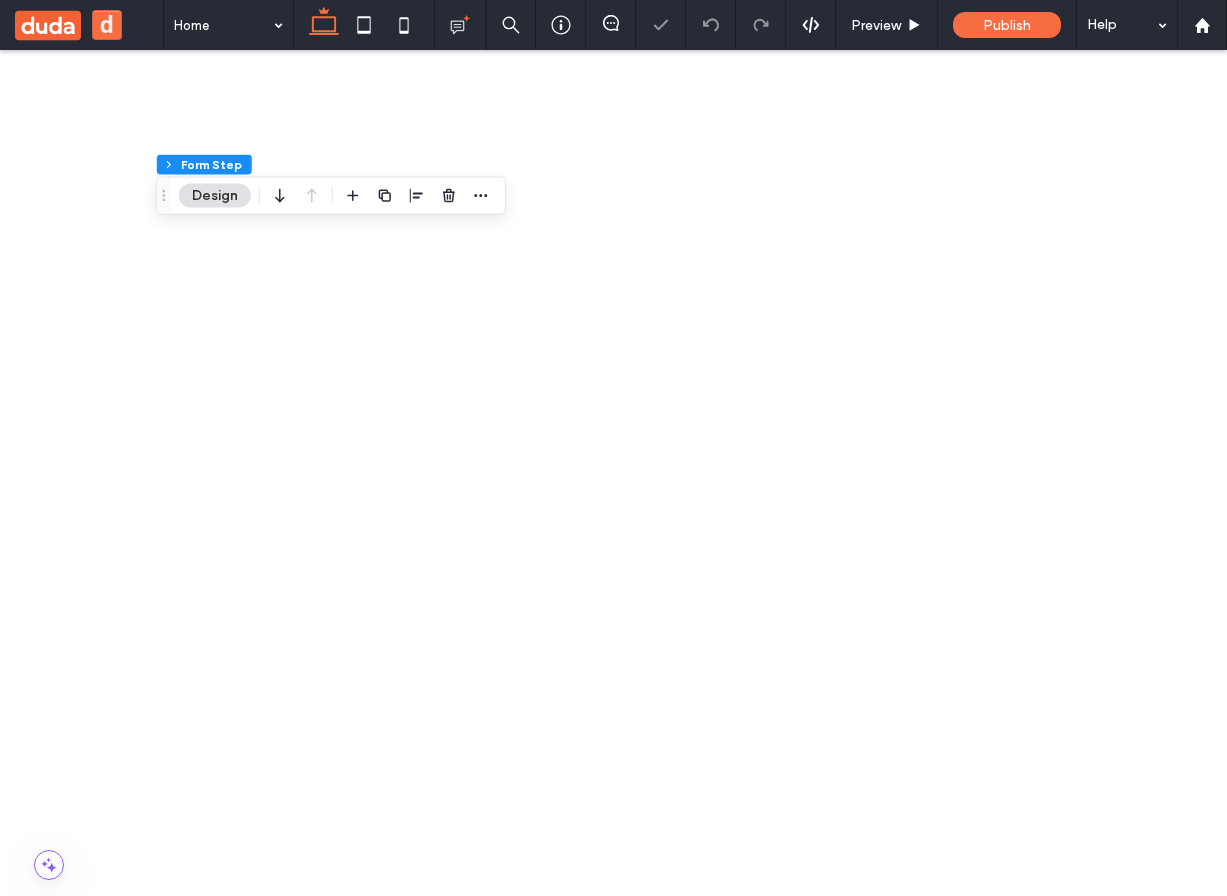 click on "Get in Touch! ﻿" at bounding box center (344, 3582) 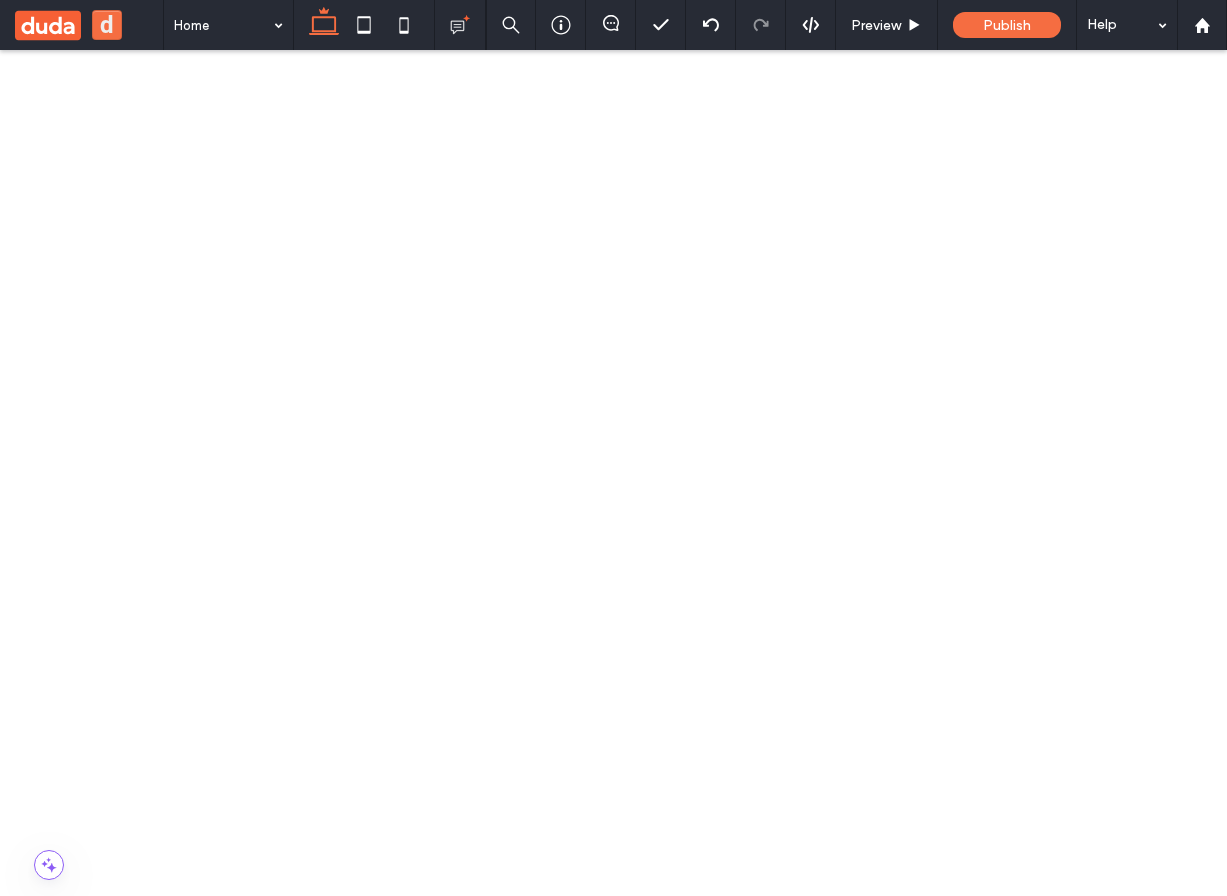 drag, startPoint x: 448, startPoint y: 1639, endPoint x: 470, endPoint y: 1723, distance: 86.833176 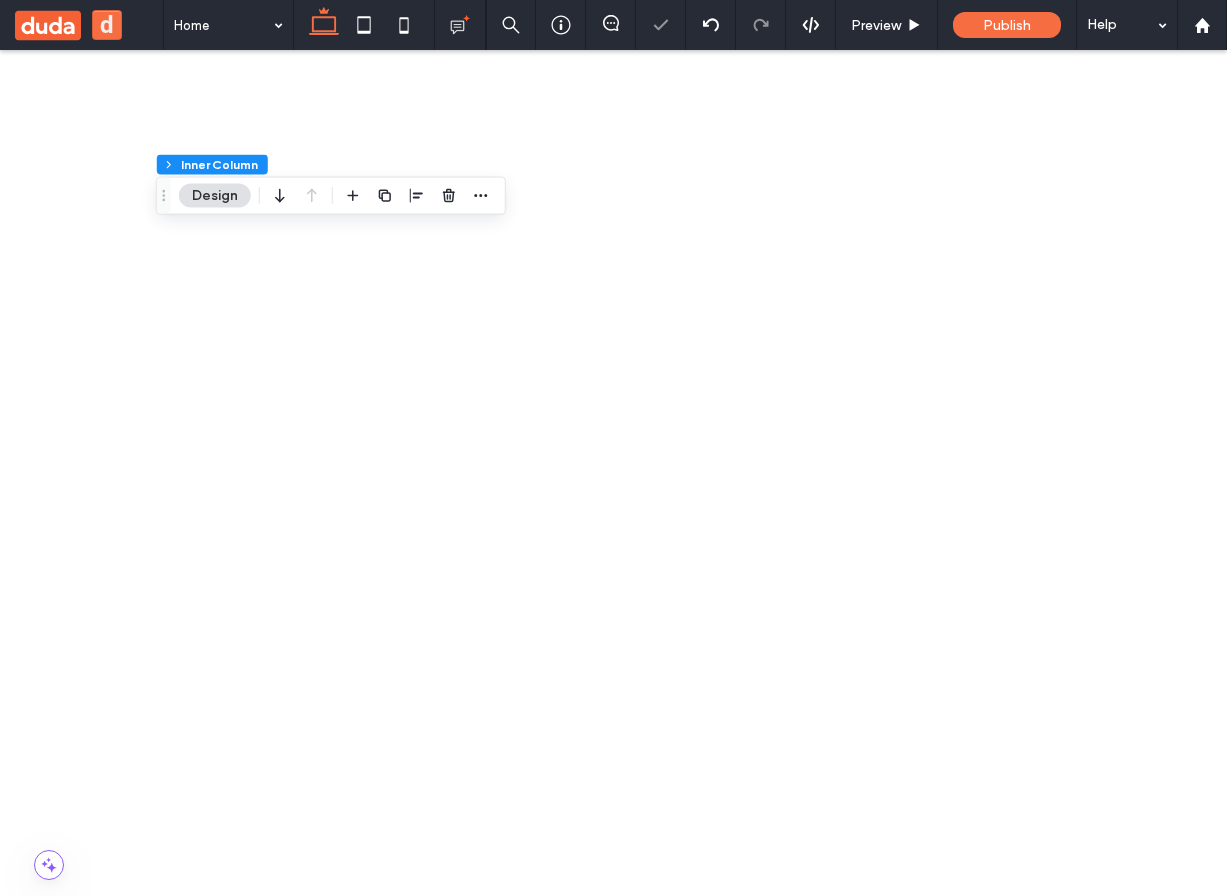 click on "Get in Touch! ﻿
We'd love to hear from you
First Name
Last Name
Email
Message
******" at bounding box center [335, 3572] 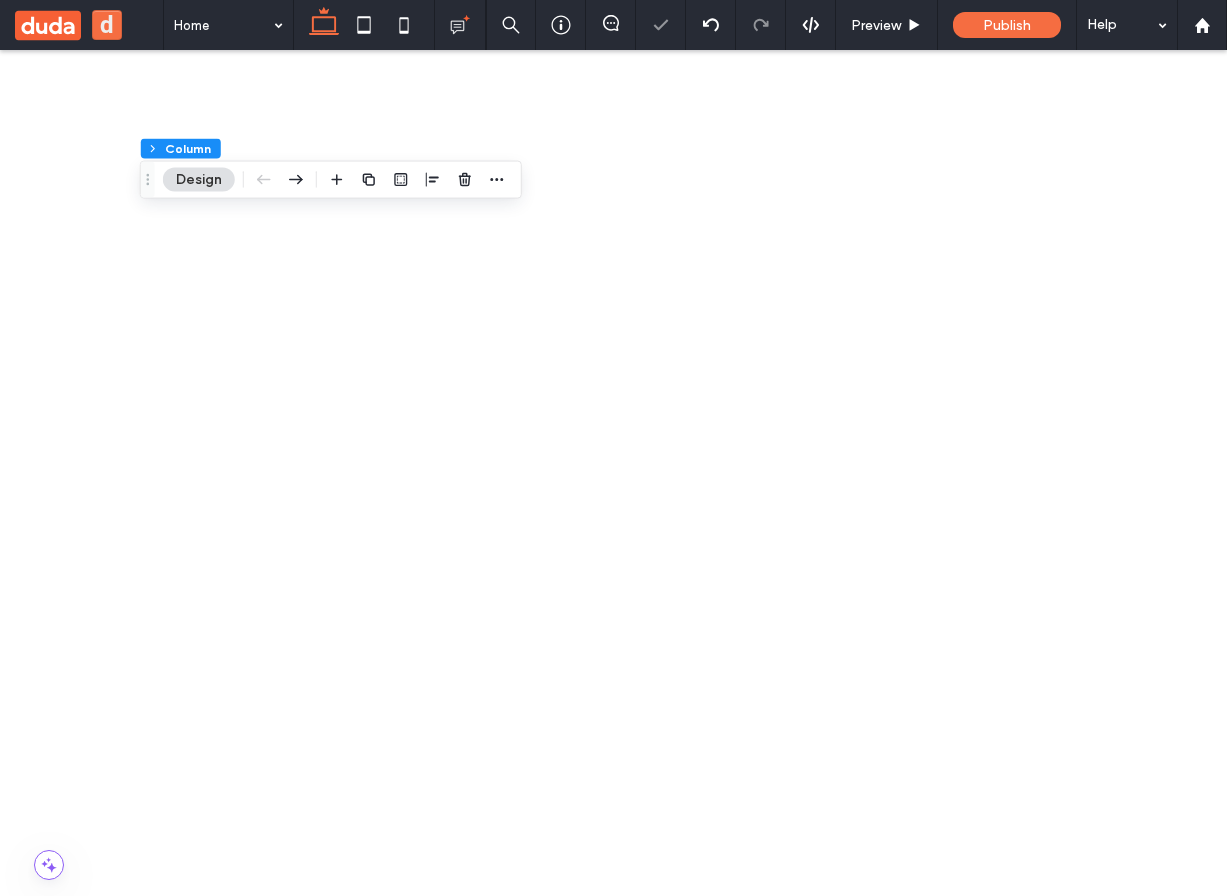 click on "Get in Touch! ﻿
We'd love to hear from you" at bounding box center (308, 3232) 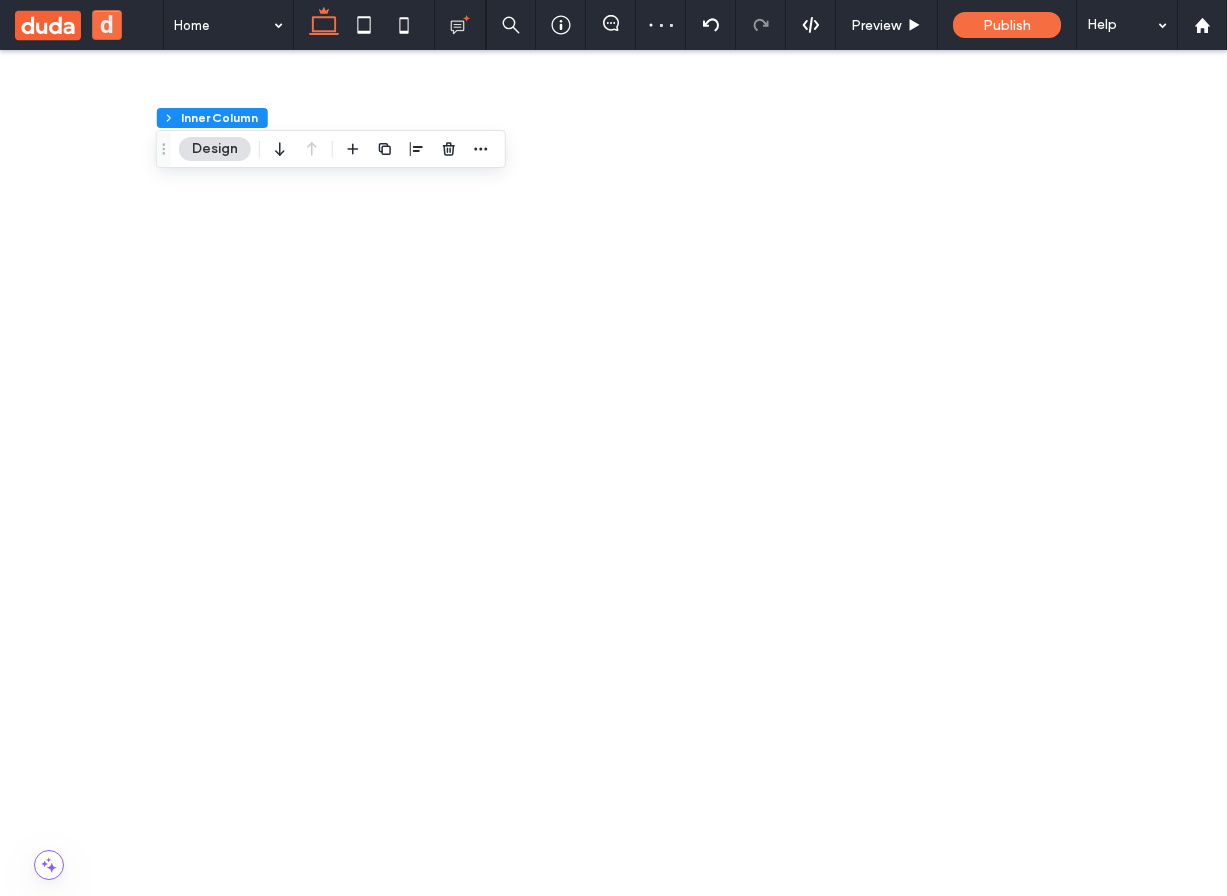 scroll, scrollTop: 610, scrollLeft: 0, axis: vertical 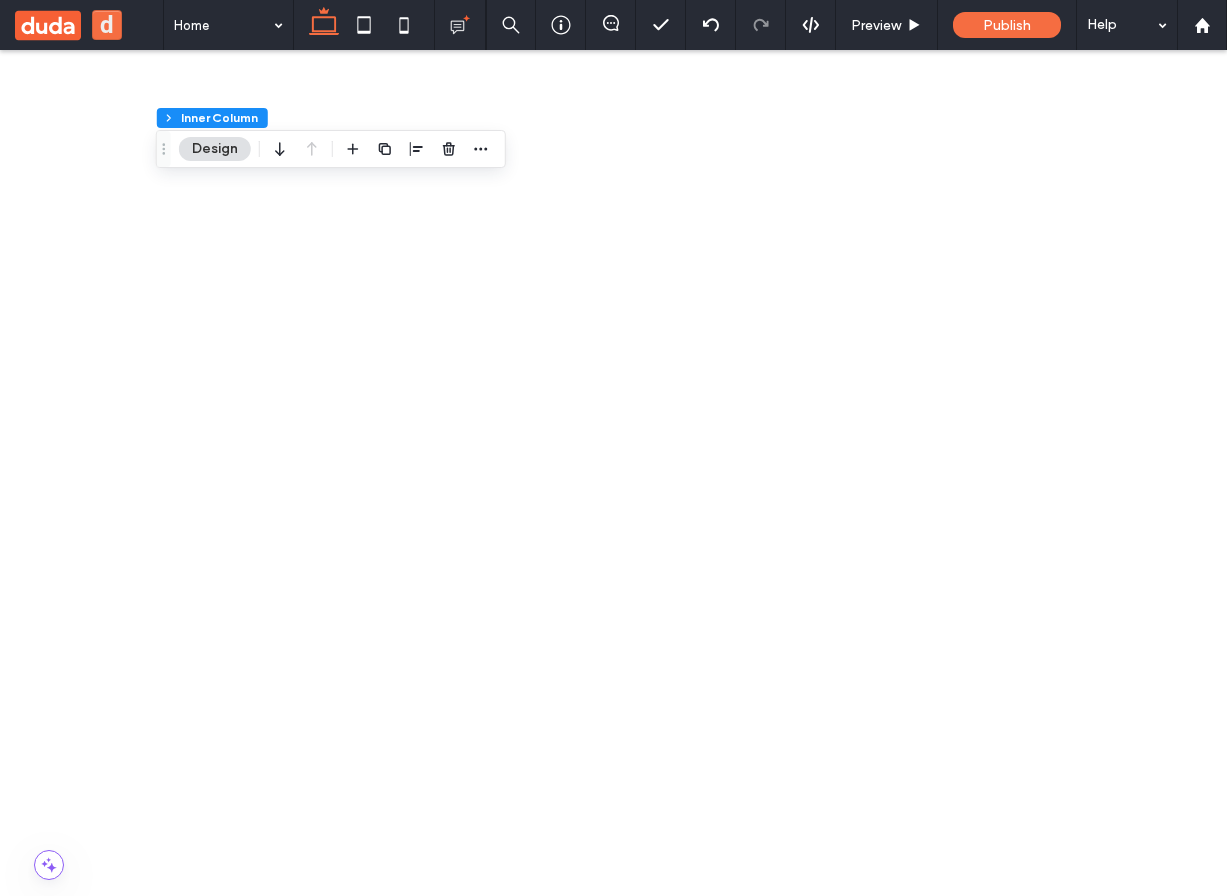click on "******" at bounding box center (266, 3068) 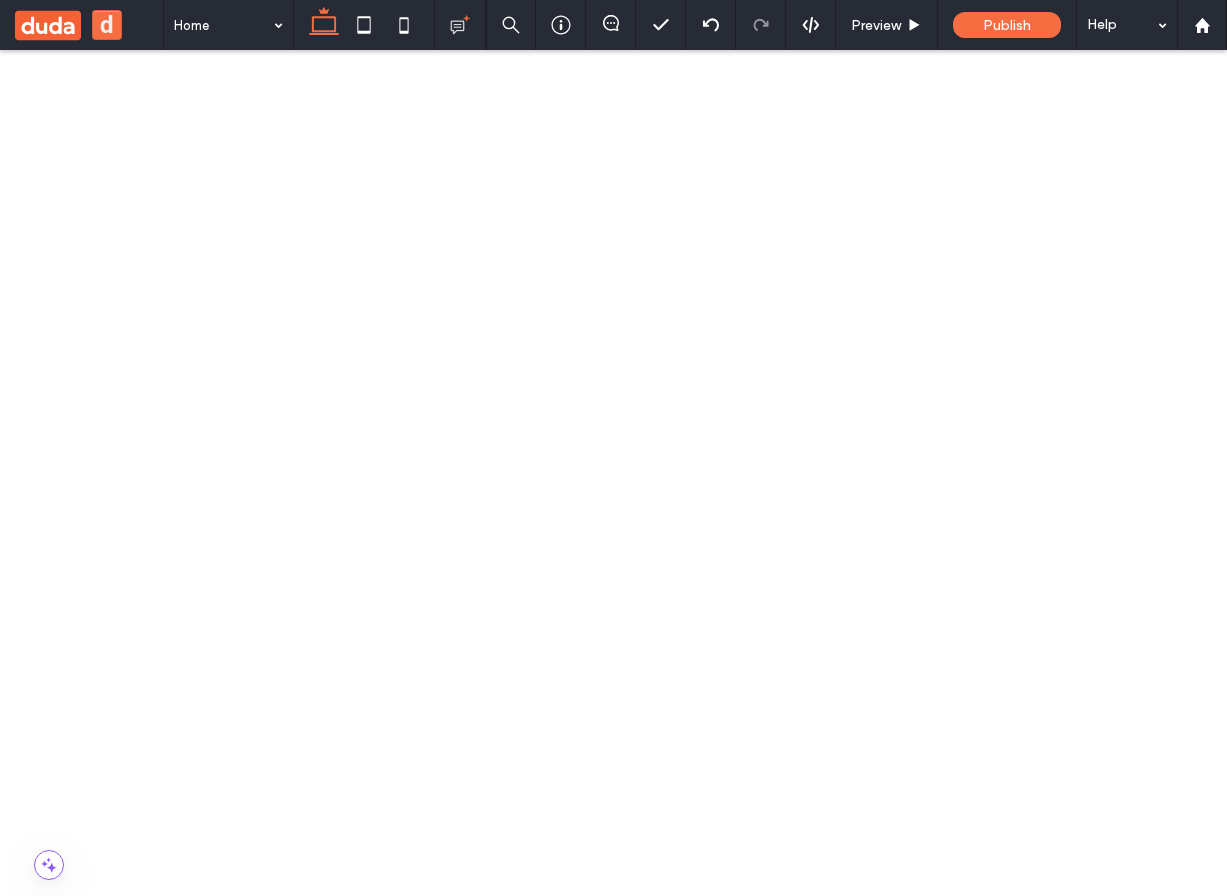 drag, startPoint x: 435, startPoint y: 1583, endPoint x: 406, endPoint y: 1820, distance: 238.76767 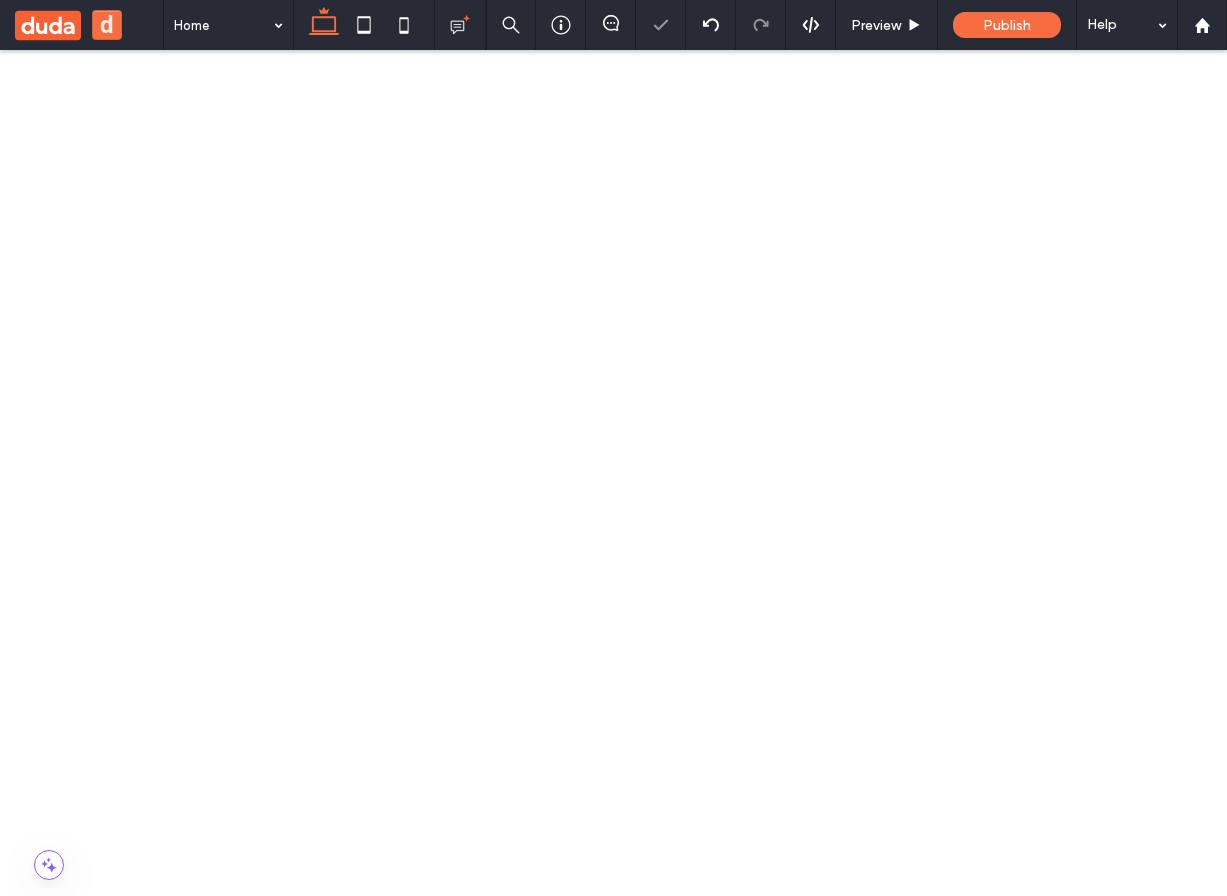 scroll, scrollTop: 272, scrollLeft: 0, axis: vertical 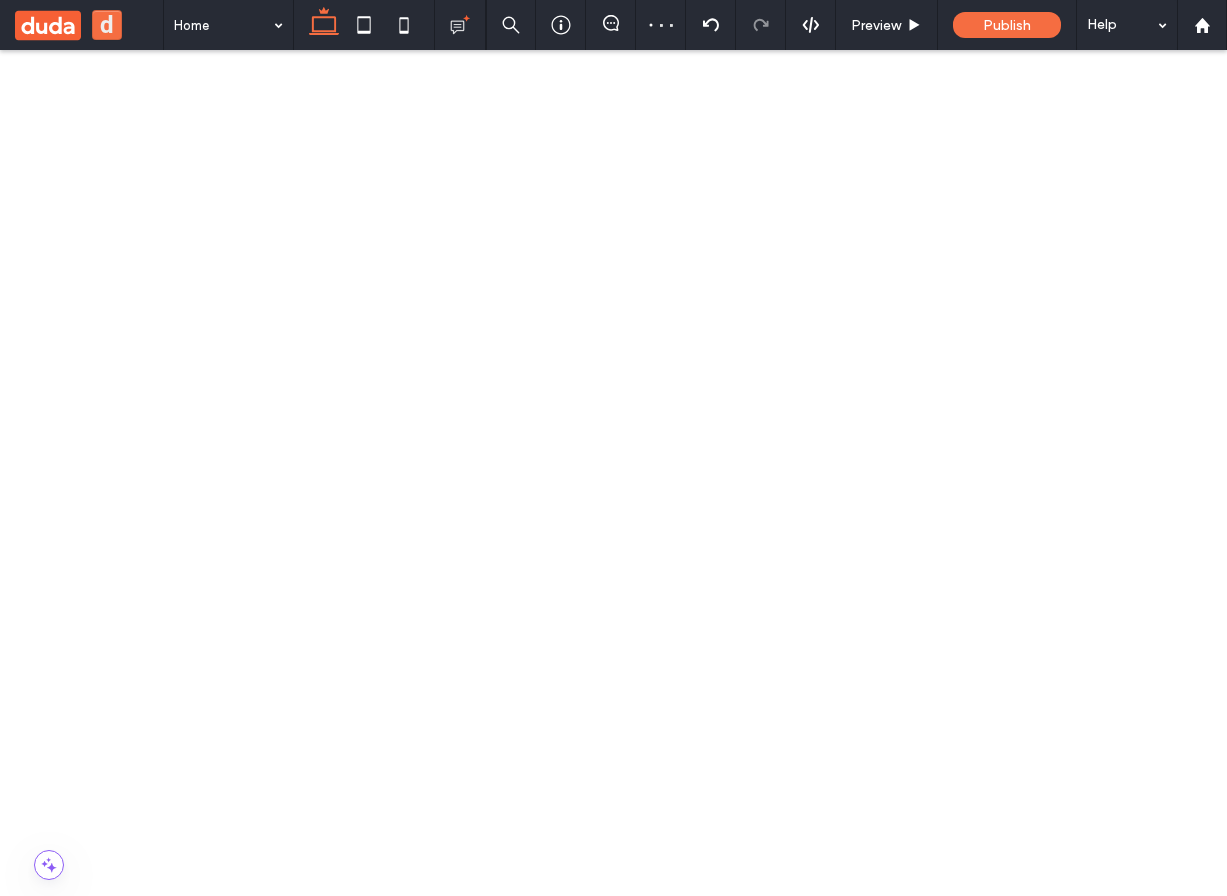 drag, startPoint x: 391, startPoint y: 1605, endPoint x: 356, endPoint y: 1631, distance: 43.60046 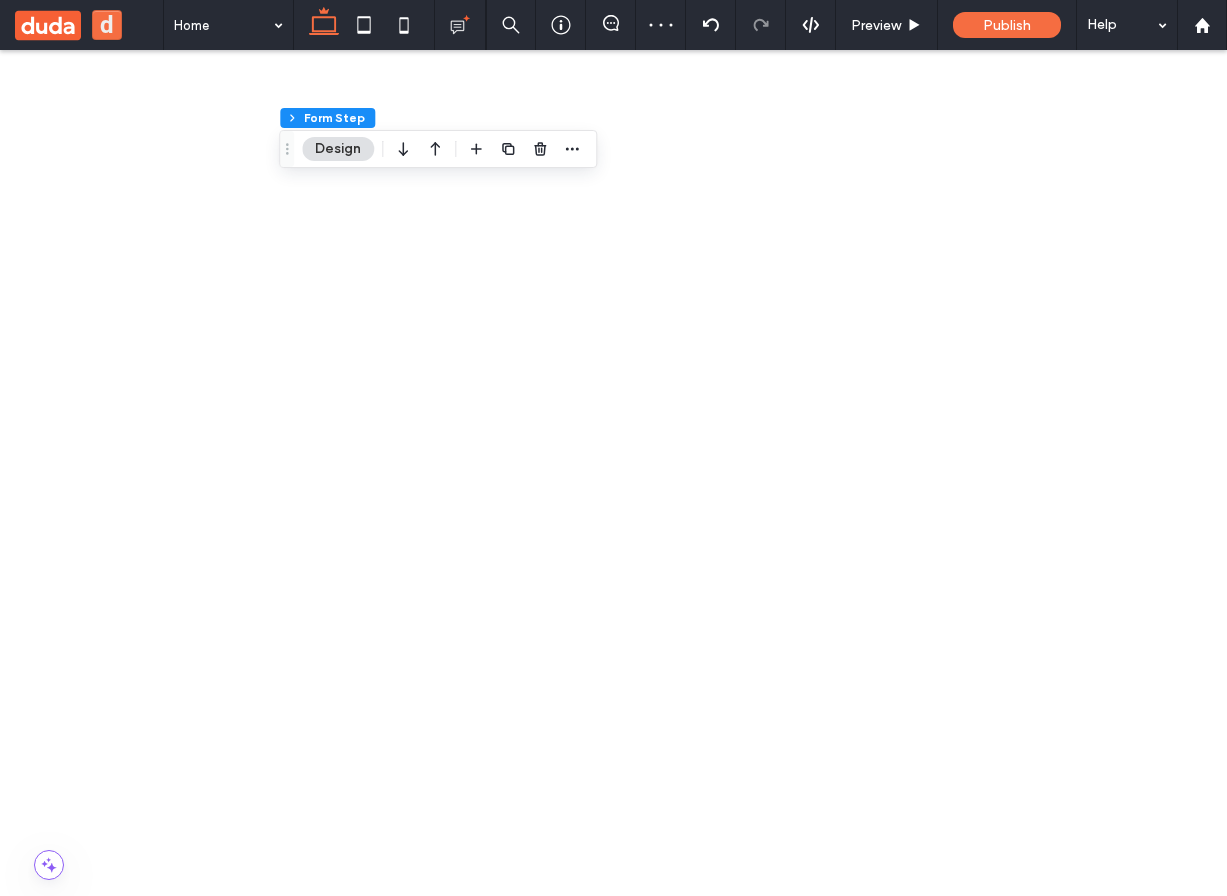 scroll, scrollTop: 470, scrollLeft: 0, axis: vertical 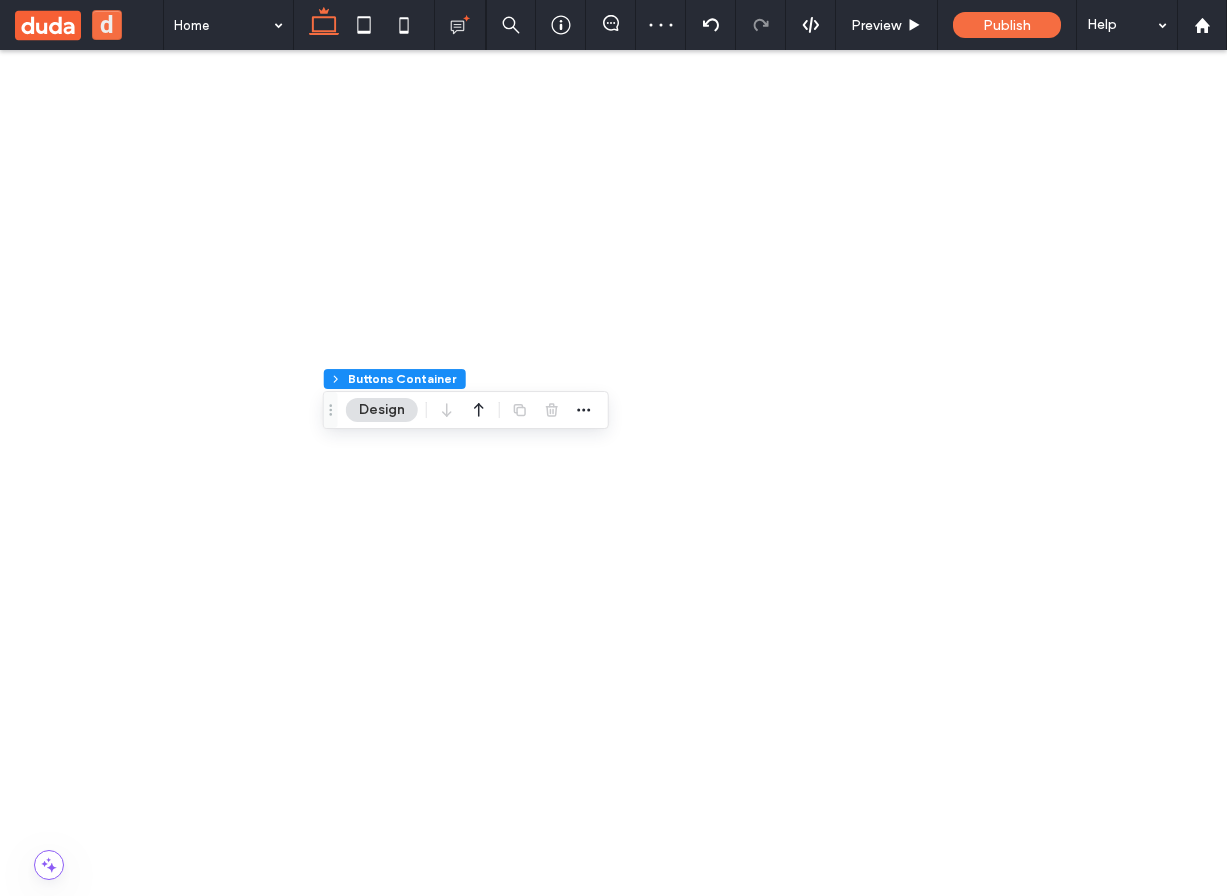 click on "******" at bounding box center (235, 3328) 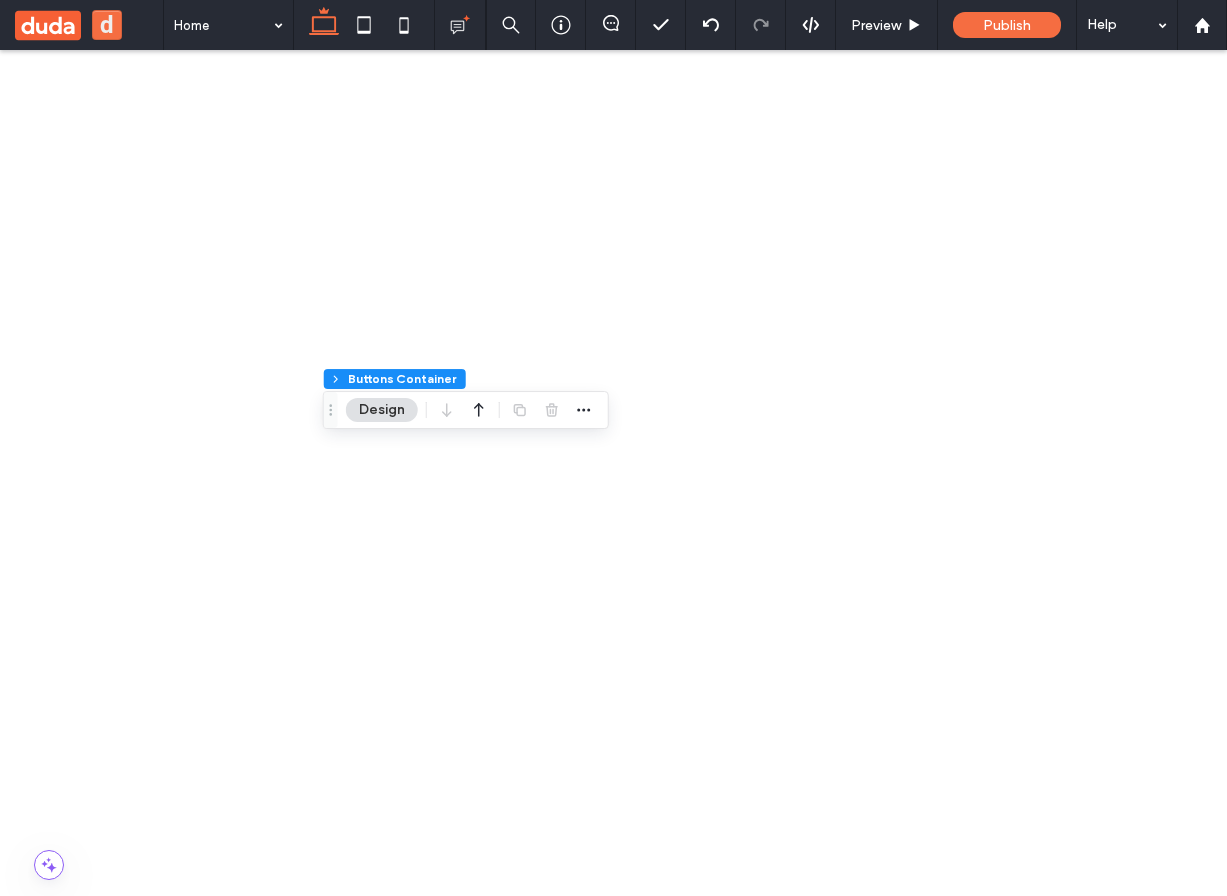 click on "******" at bounding box center (131, 3315) 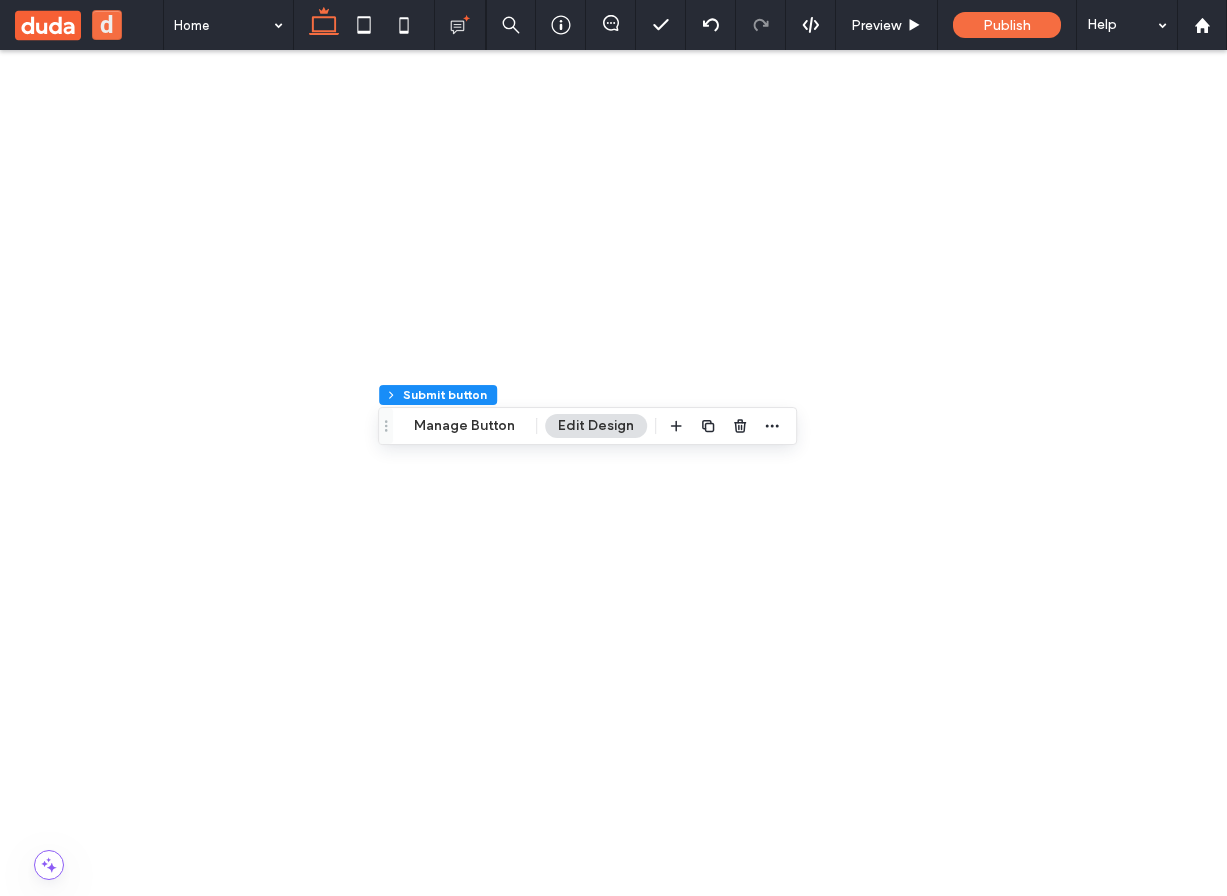 type on "**" 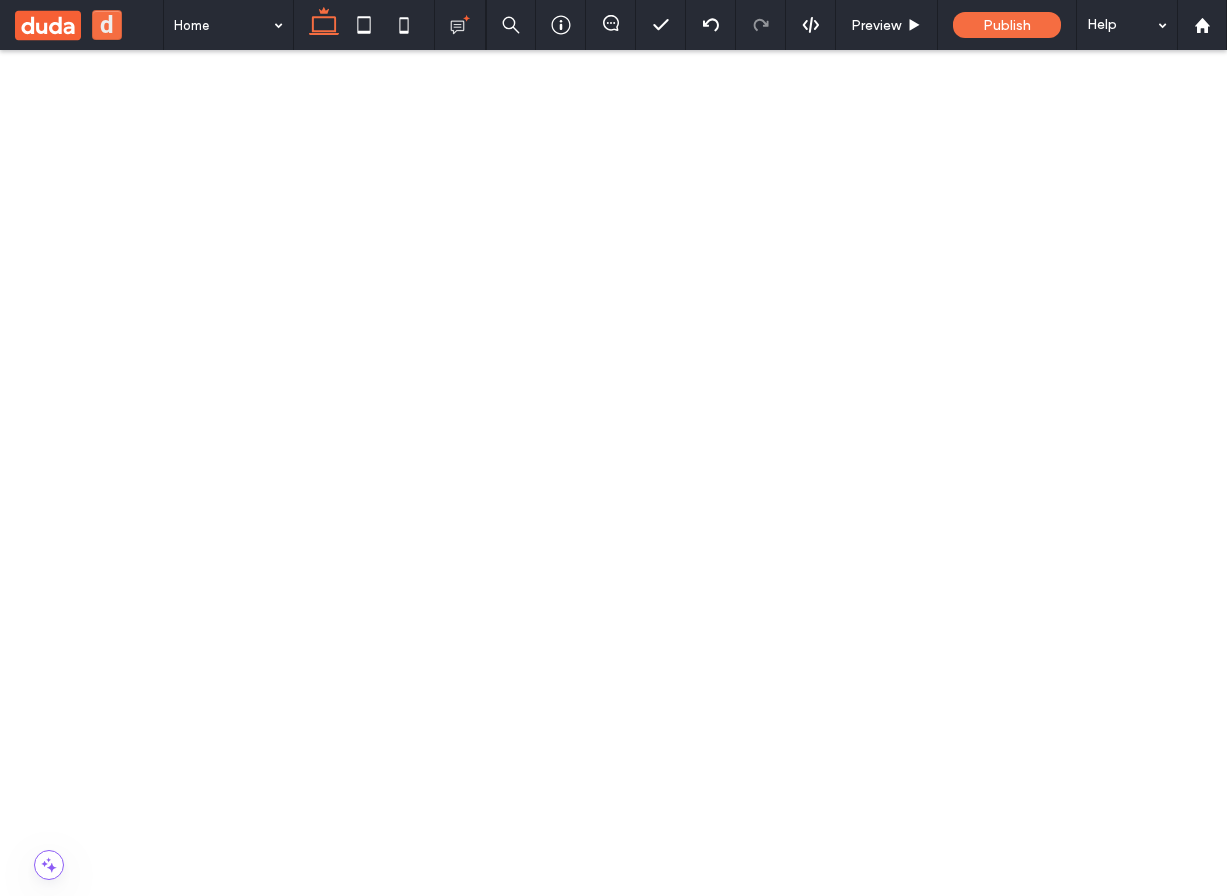 drag, startPoint x: 287, startPoint y: 1855, endPoint x: 298, endPoint y: 1862, distance: 13.038404 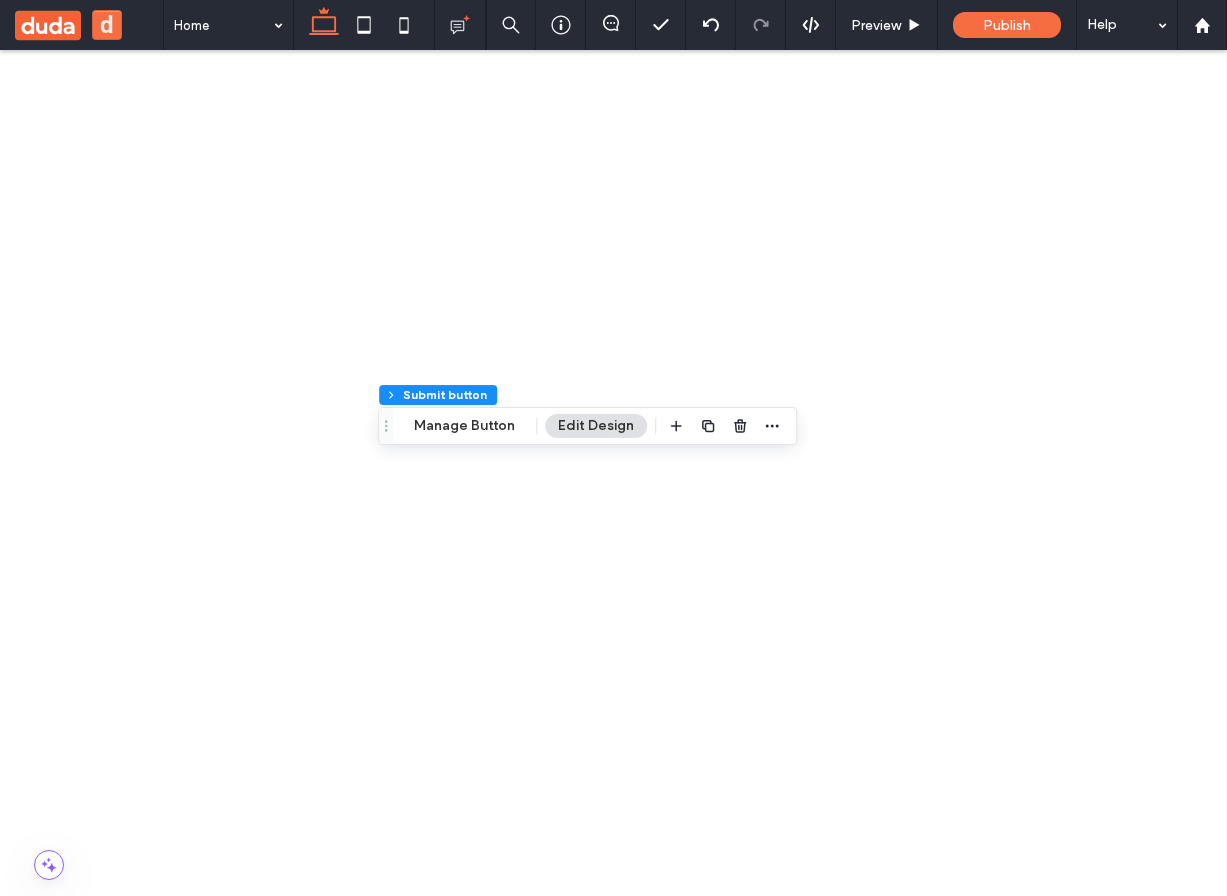 click at bounding box center (1024, 4785) 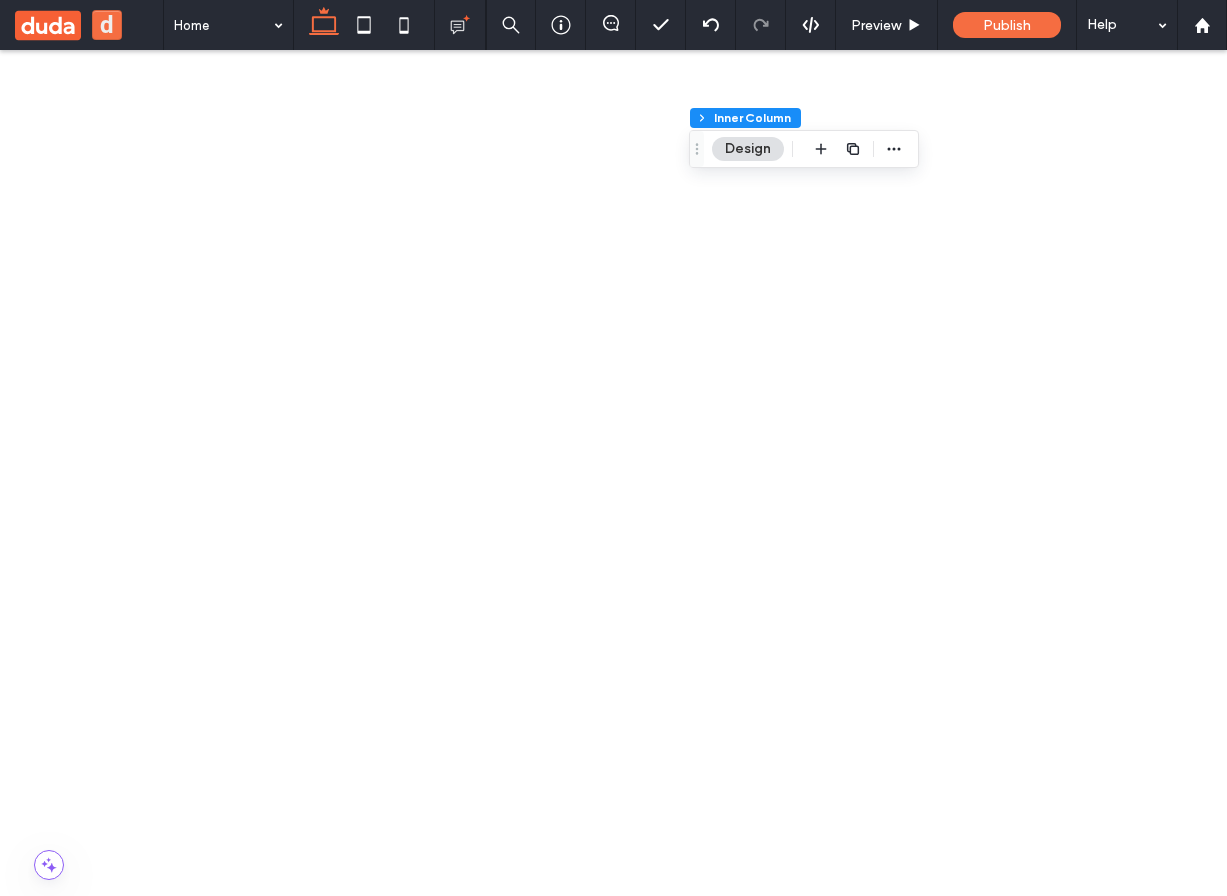 click at bounding box center (1024, 4785) 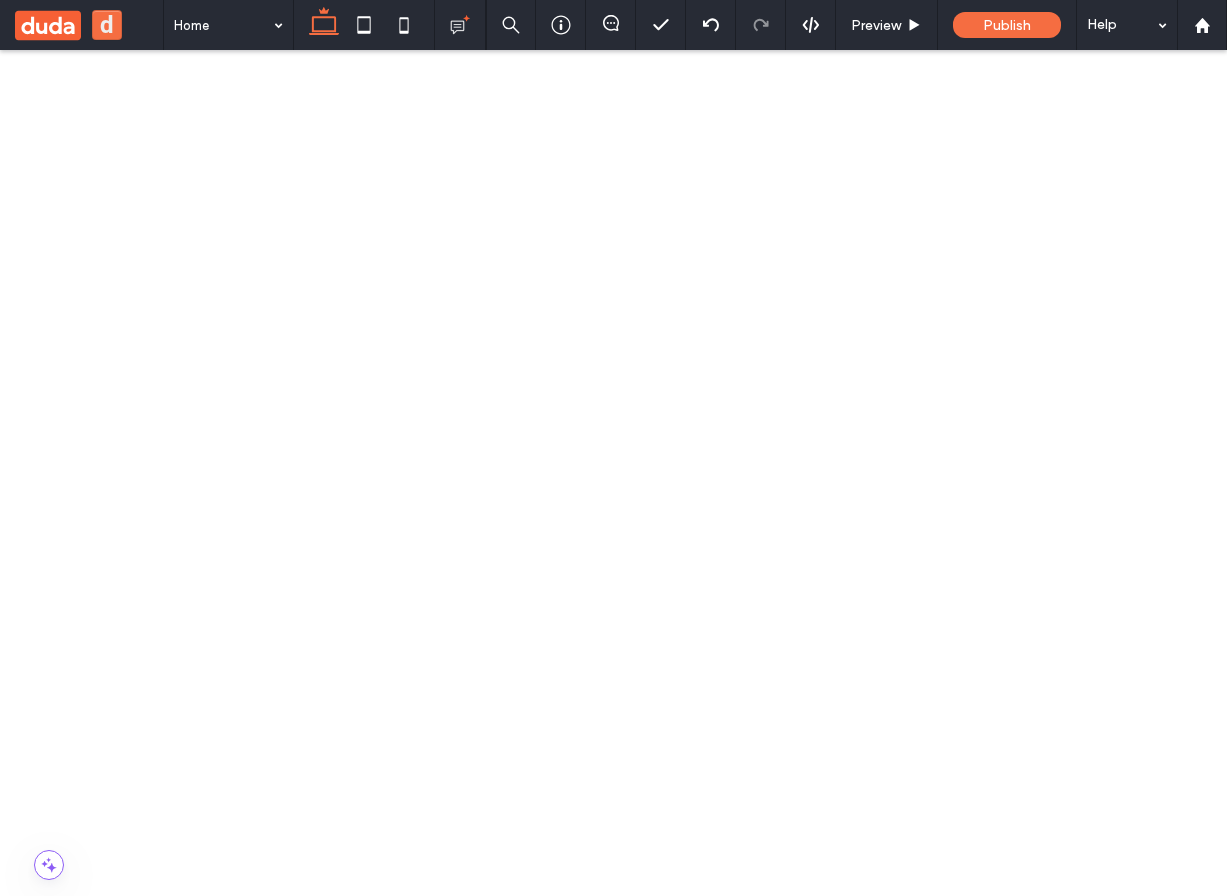 scroll, scrollTop: 550, scrollLeft: 0, axis: vertical 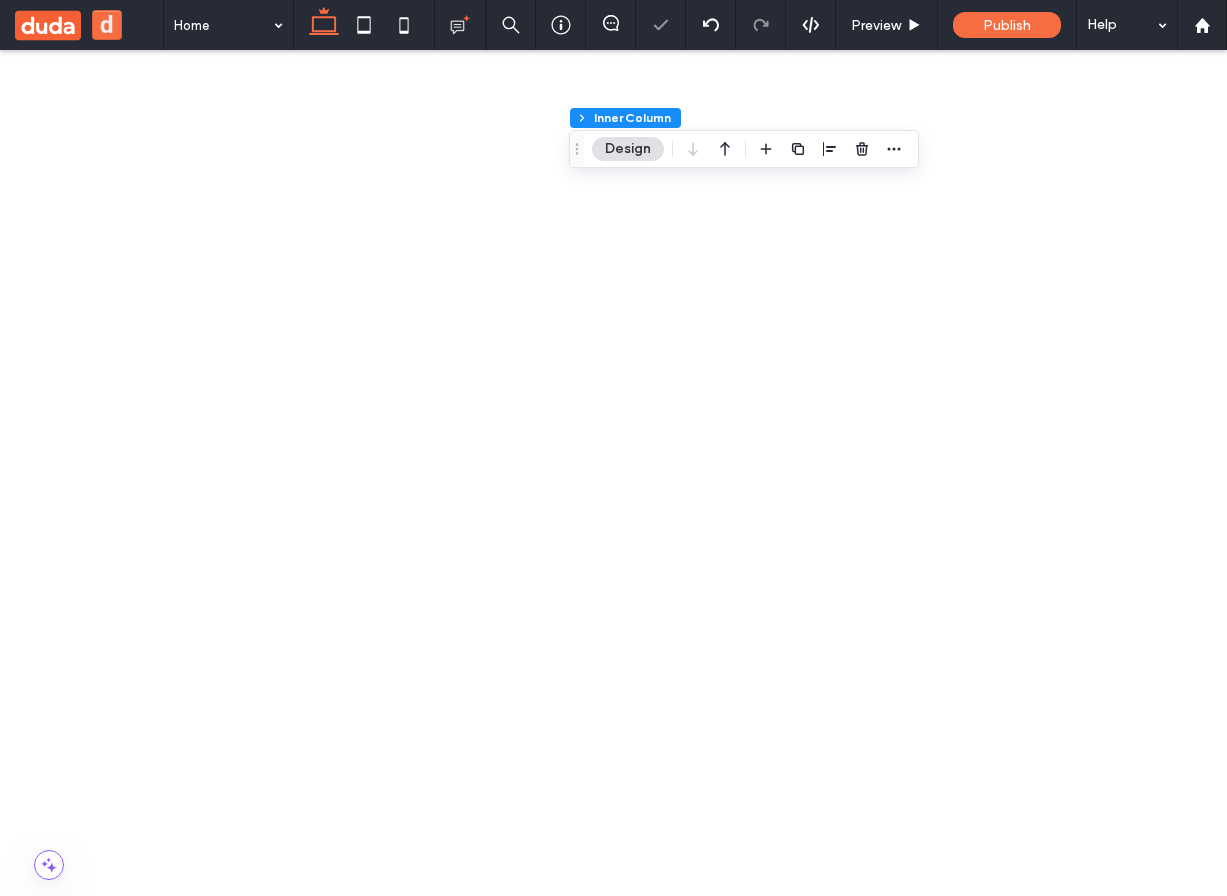 click at bounding box center (162, 7462) 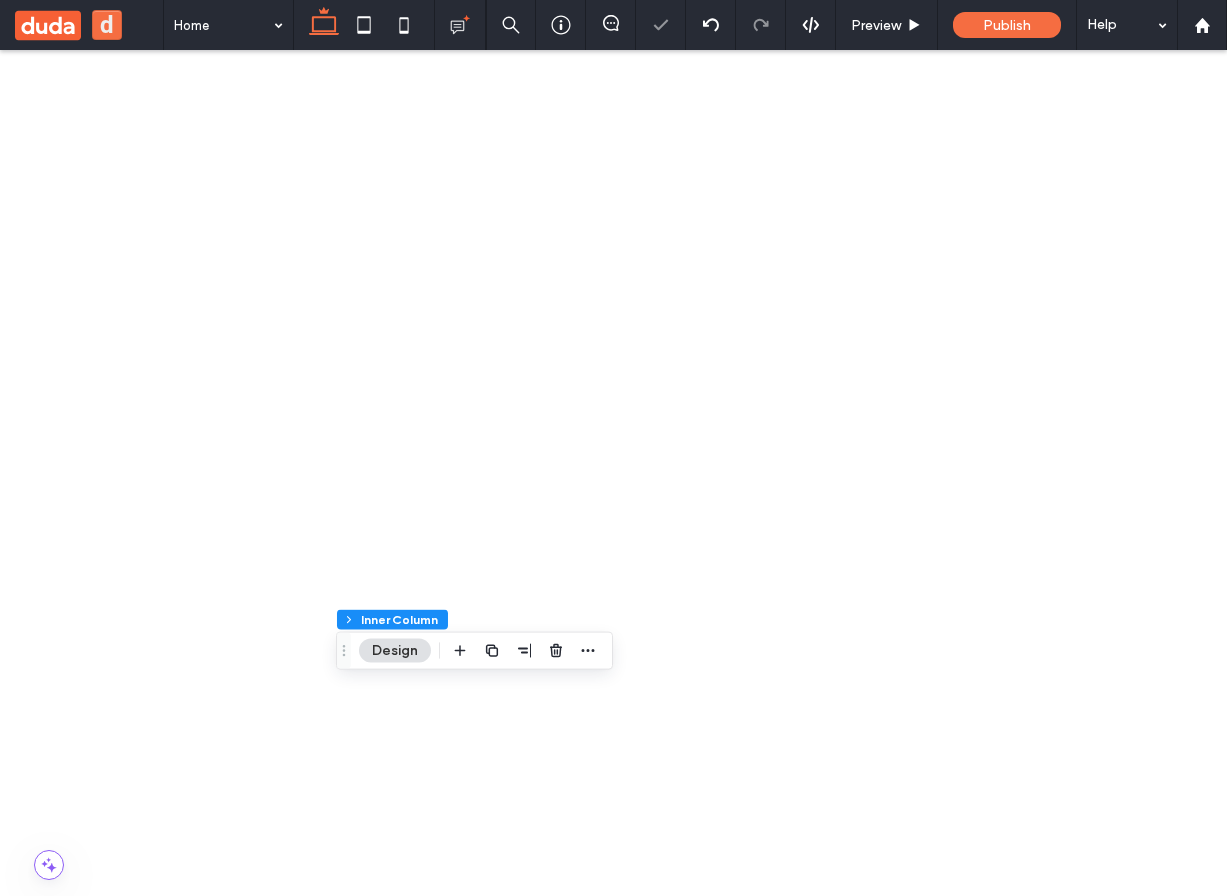 click at bounding box center (613, 950) 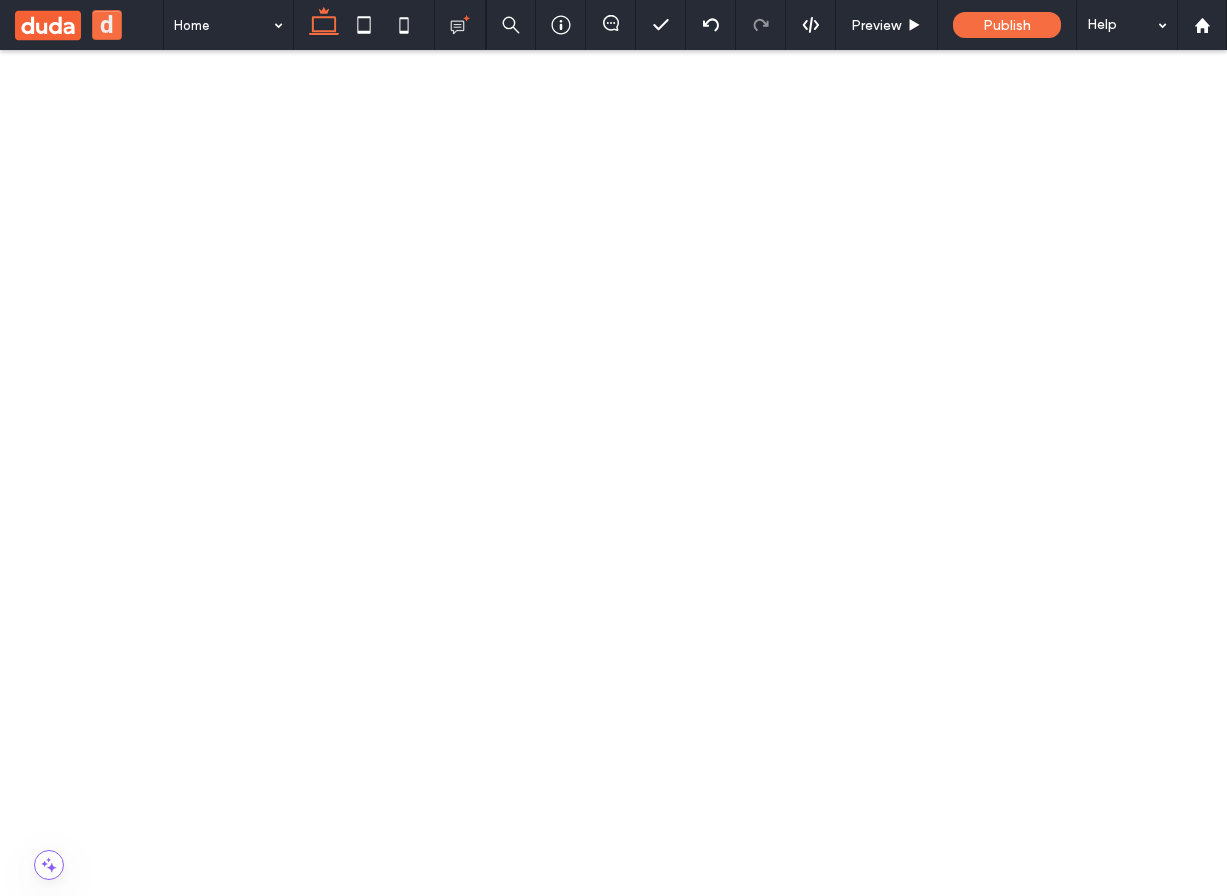 drag, startPoint x: 341, startPoint y: 2107, endPoint x: 326, endPoint y: 1882, distance: 225.49945 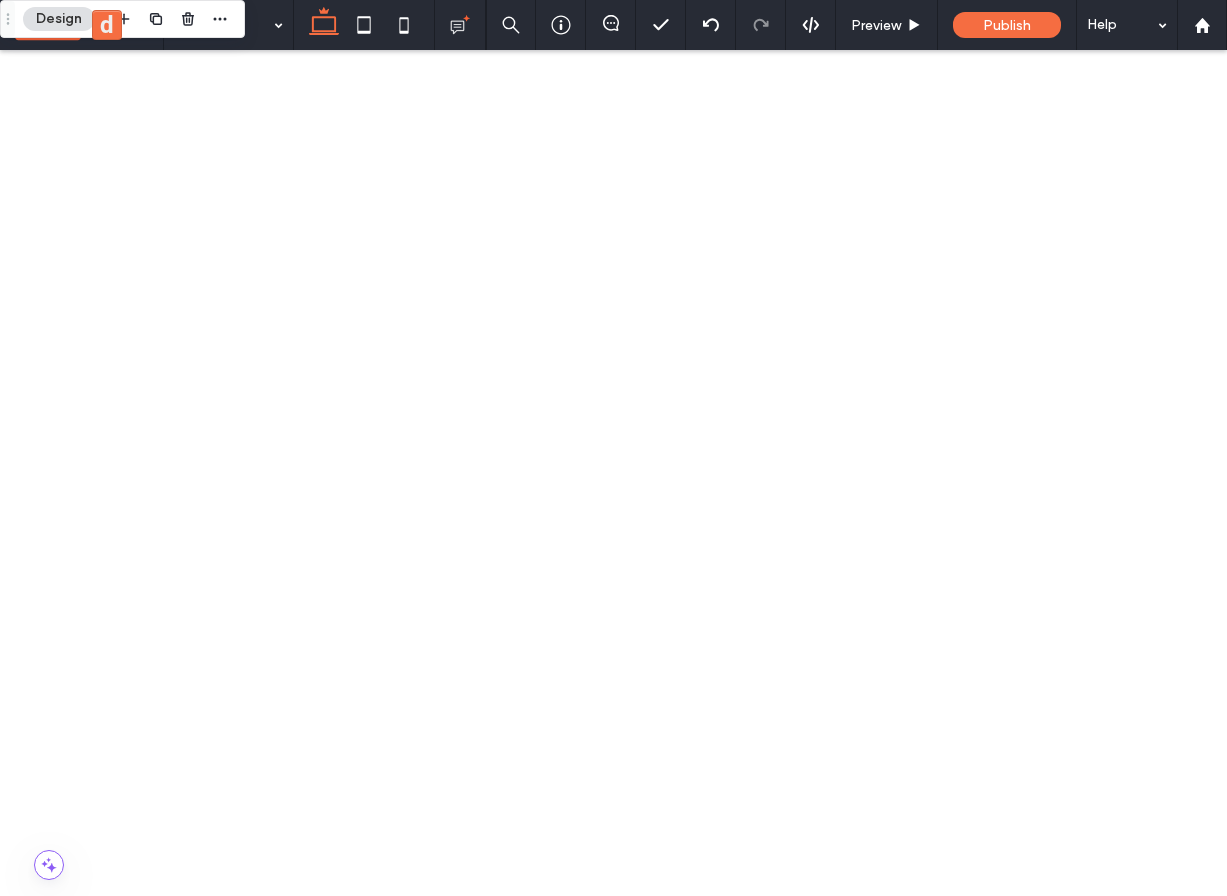 scroll, scrollTop: 761, scrollLeft: 0, axis: vertical 